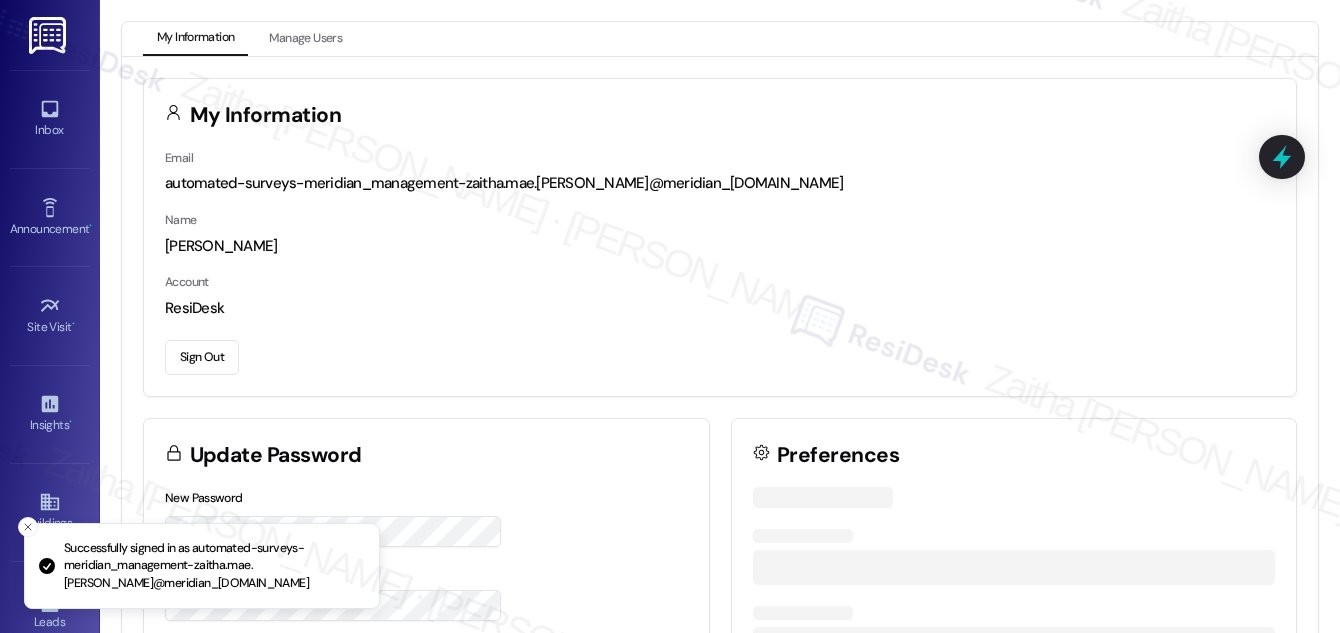 scroll, scrollTop: 0, scrollLeft: 0, axis: both 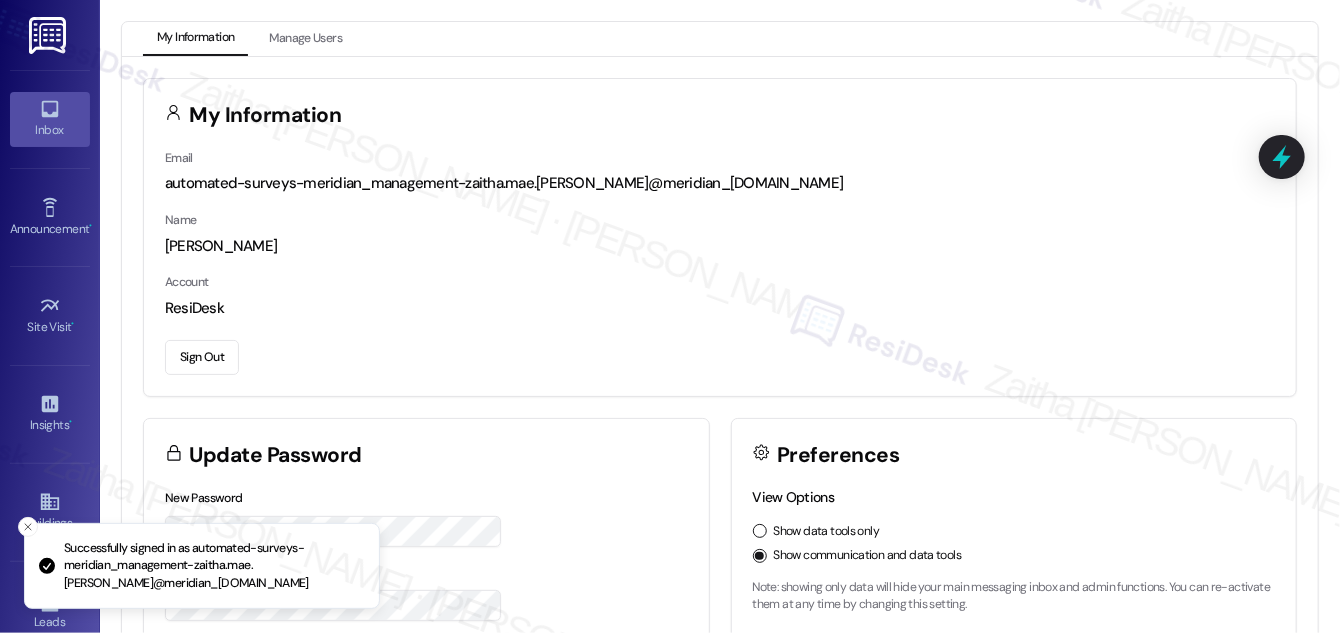 click on "Inbox" at bounding box center [50, 130] 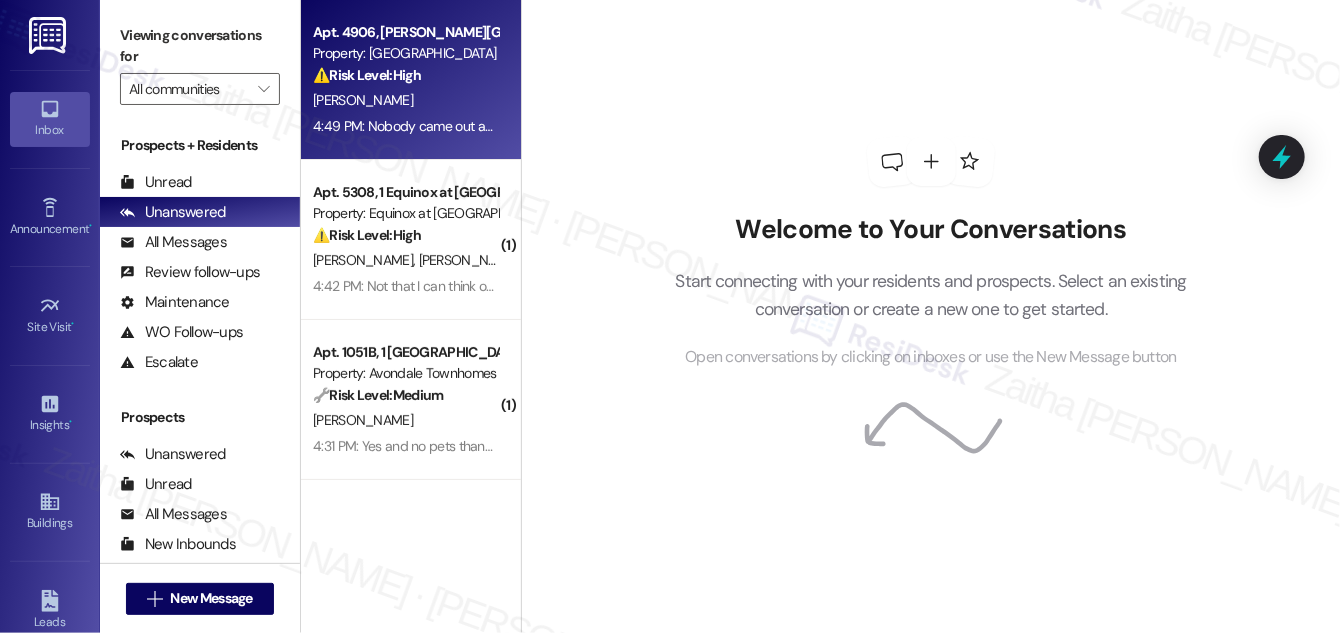 click on "F. Terry-Williams" at bounding box center [405, 100] 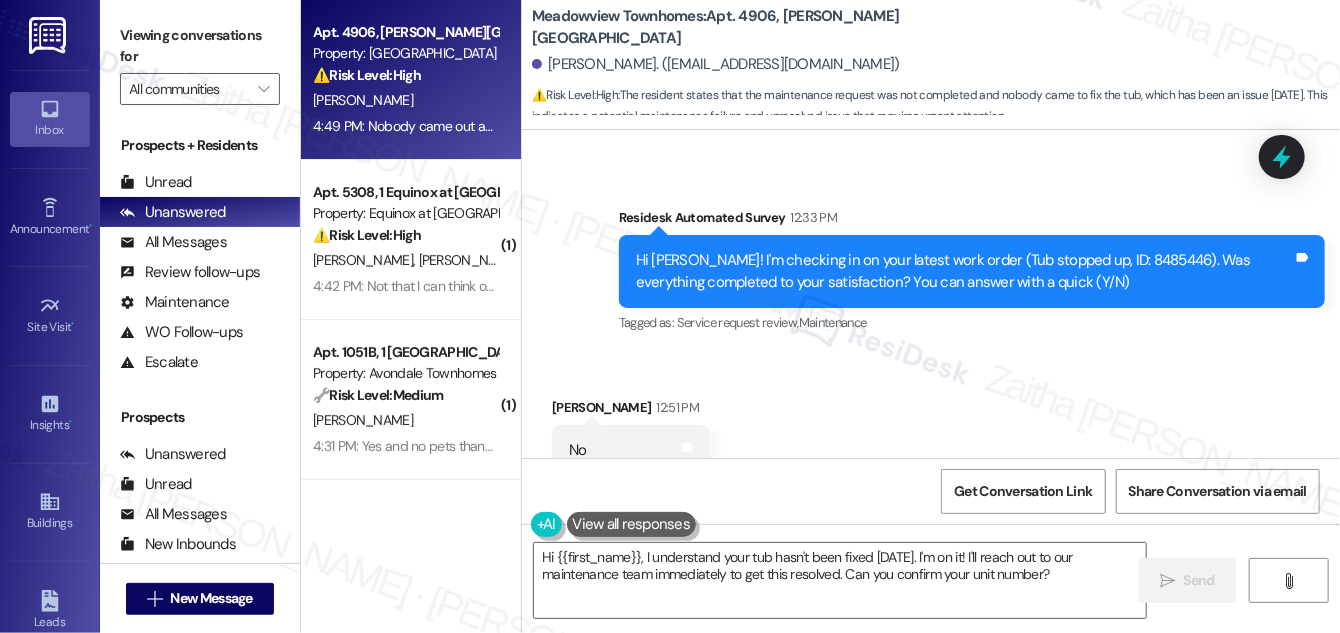 scroll, scrollTop: 1627, scrollLeft: 0, axis: vertical 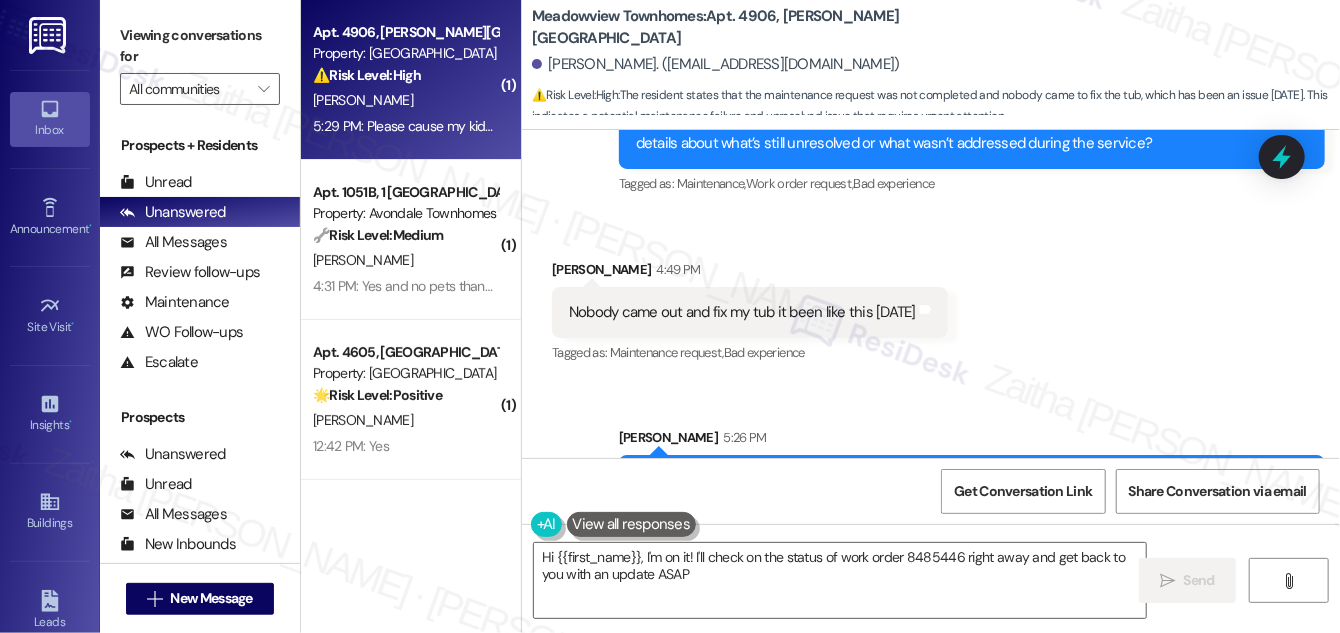 type on "Hi {{first_name}}, I'm on it! I'll check on the status of work order 8485446 right away and get back to you with an update ASAP." 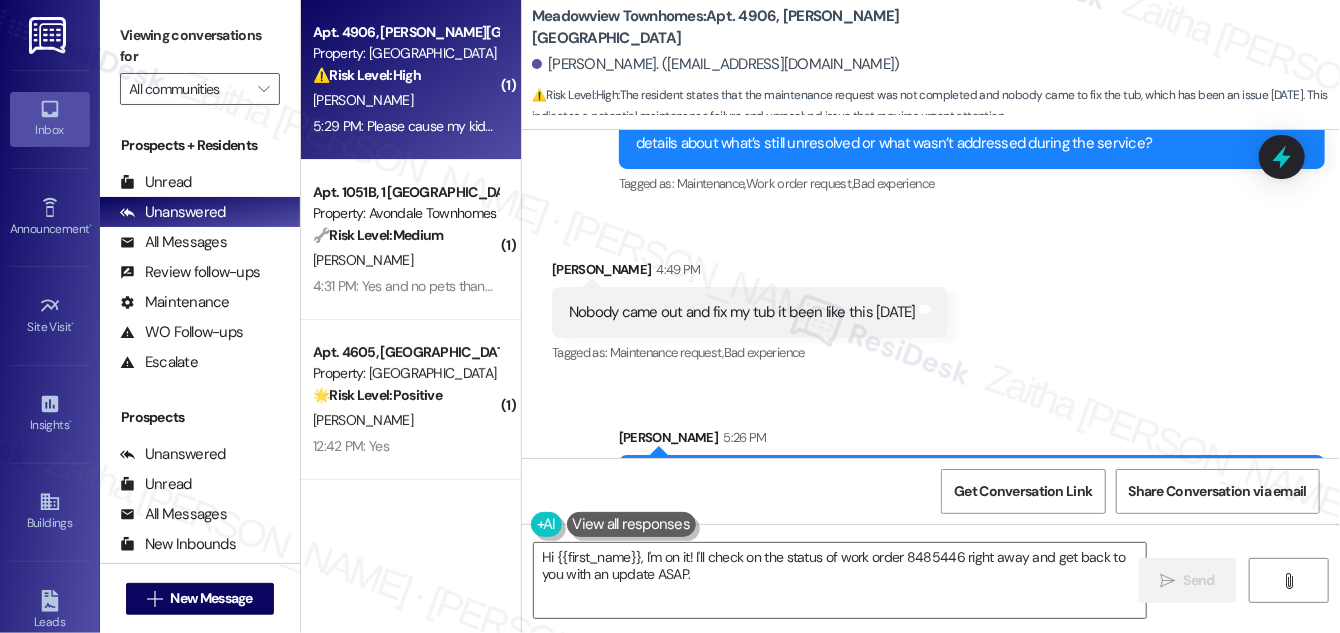 scroll, scrollTop: 2381, scrollLeft: 0, axis: vertical 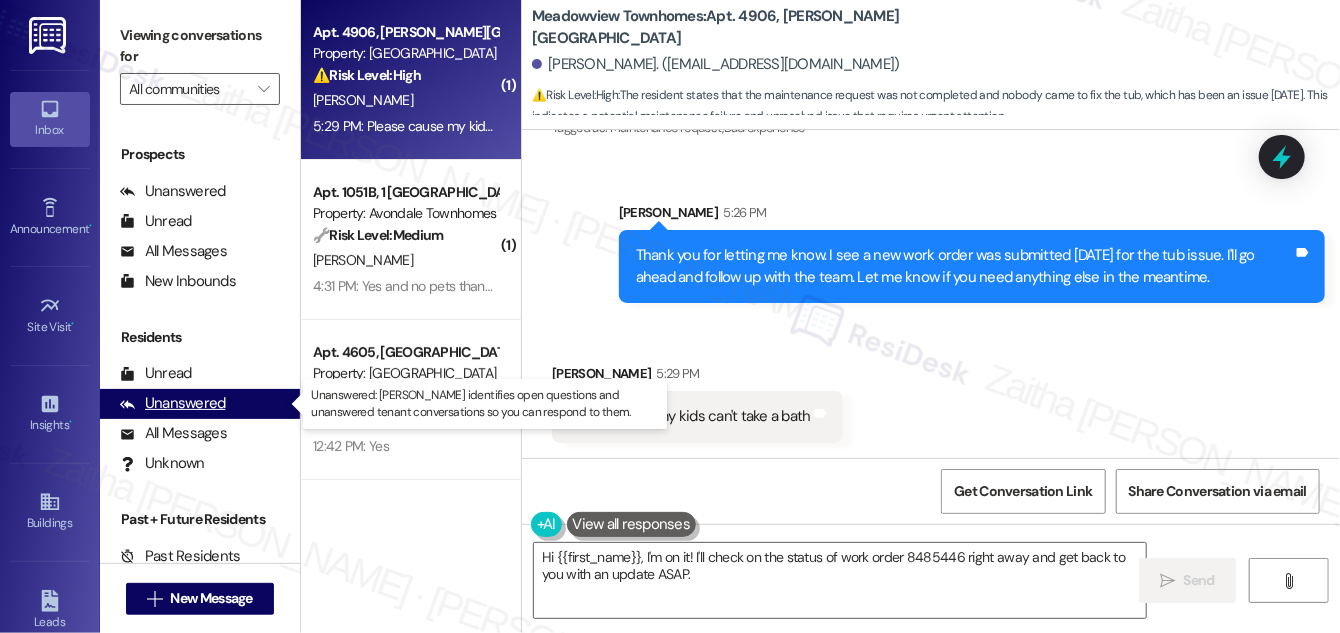 click on "Unanswered" at bounding box center [173, 403] 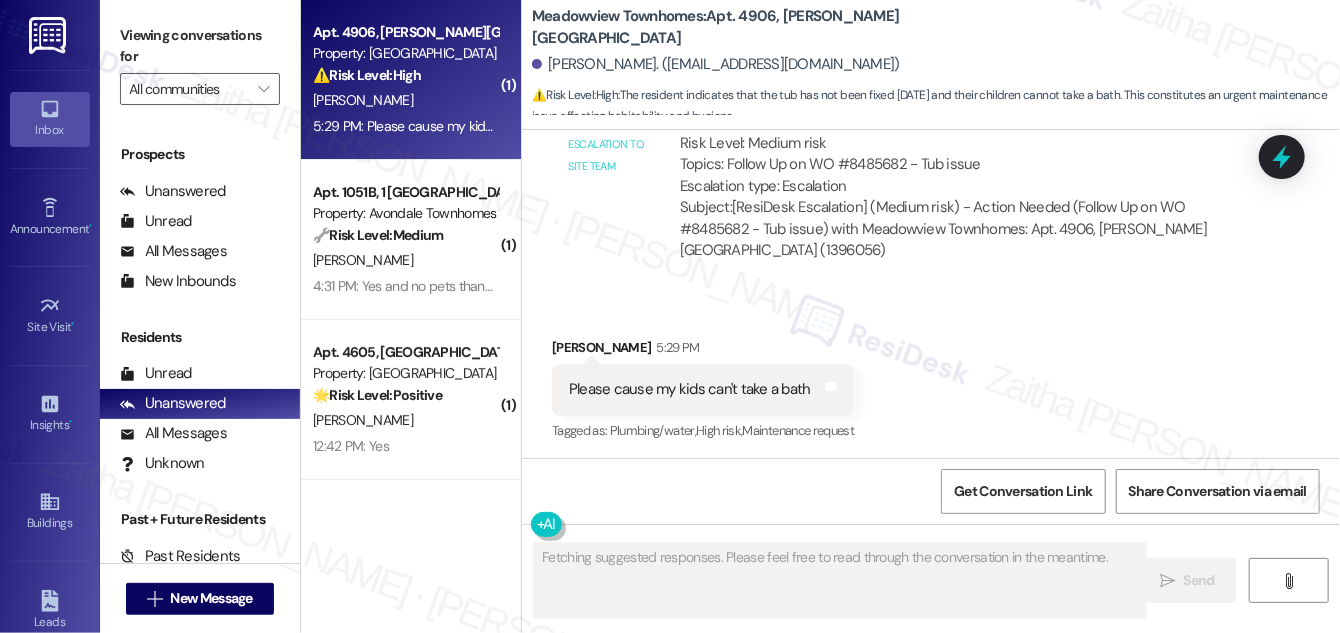 scroll, scrollTop: 2708, scrollLeft: 0, axis: vertical 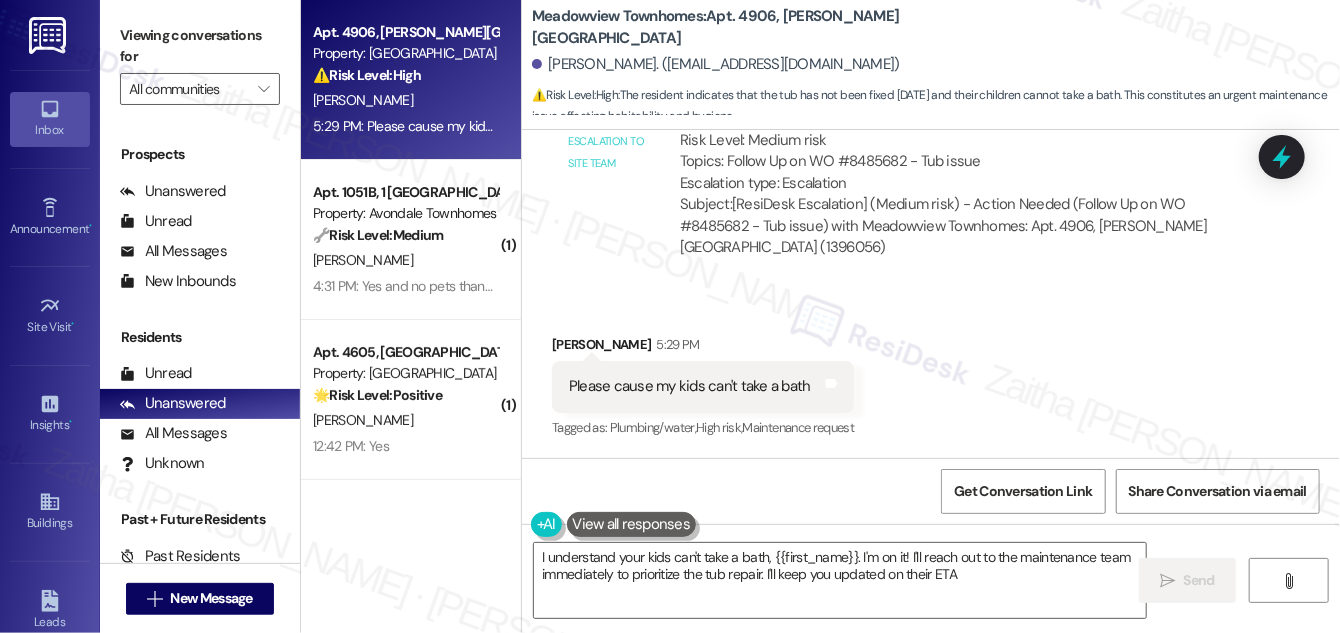 type on "I understand your kids can't take a bath, {{first_name}}. I'm on it! I'll reach out to the maintenance team immediately to prioritize the tub repair. I'll keep you updated on their ETA." 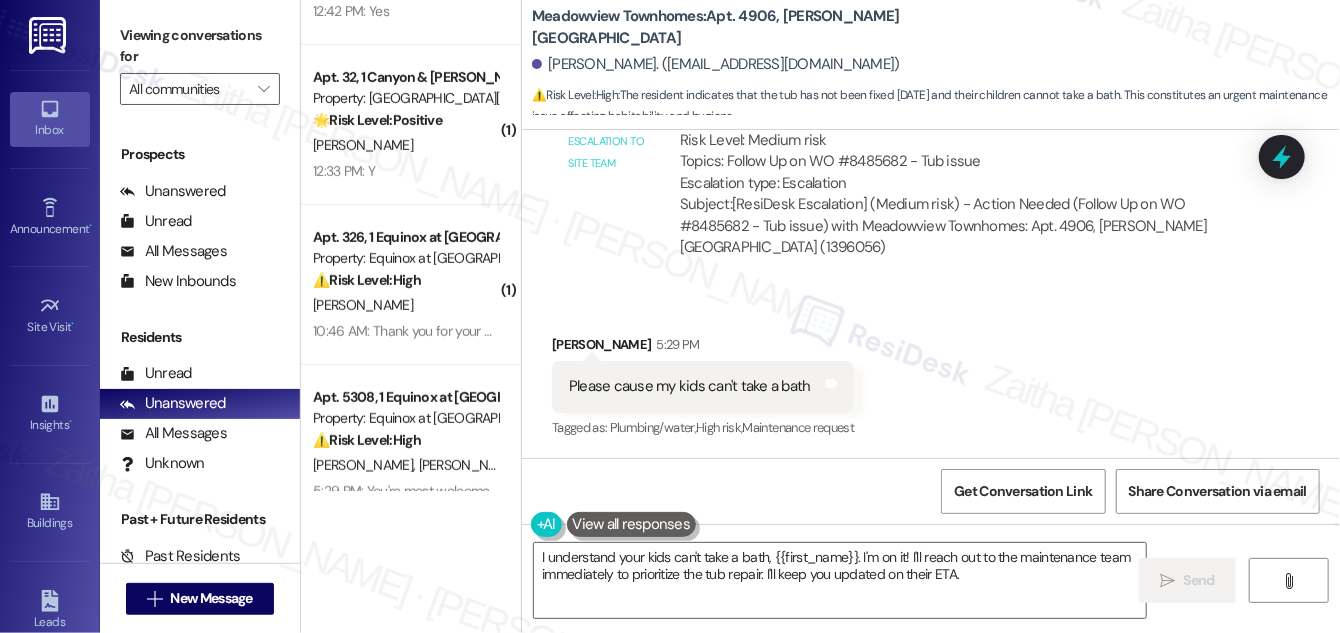 scroll, scrollTop: 469, scrollLeft: 0, axis: vertical 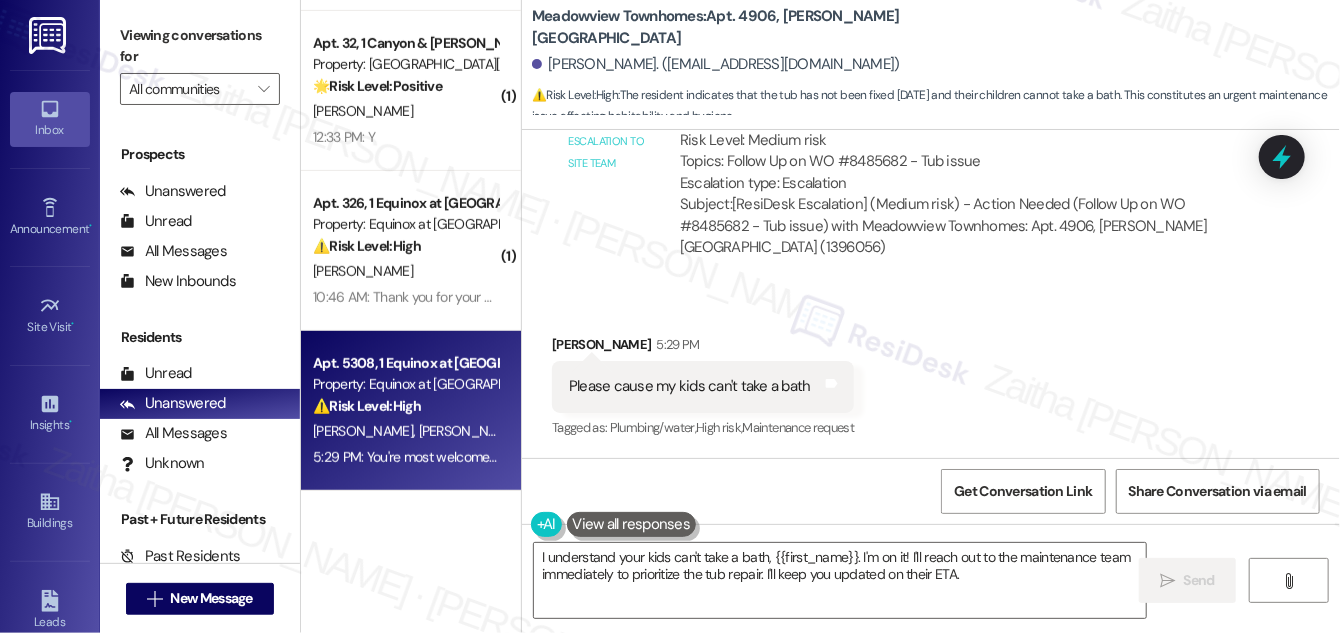 click on "D. Sisson J. Frederick" at bounding box center [405, 431] 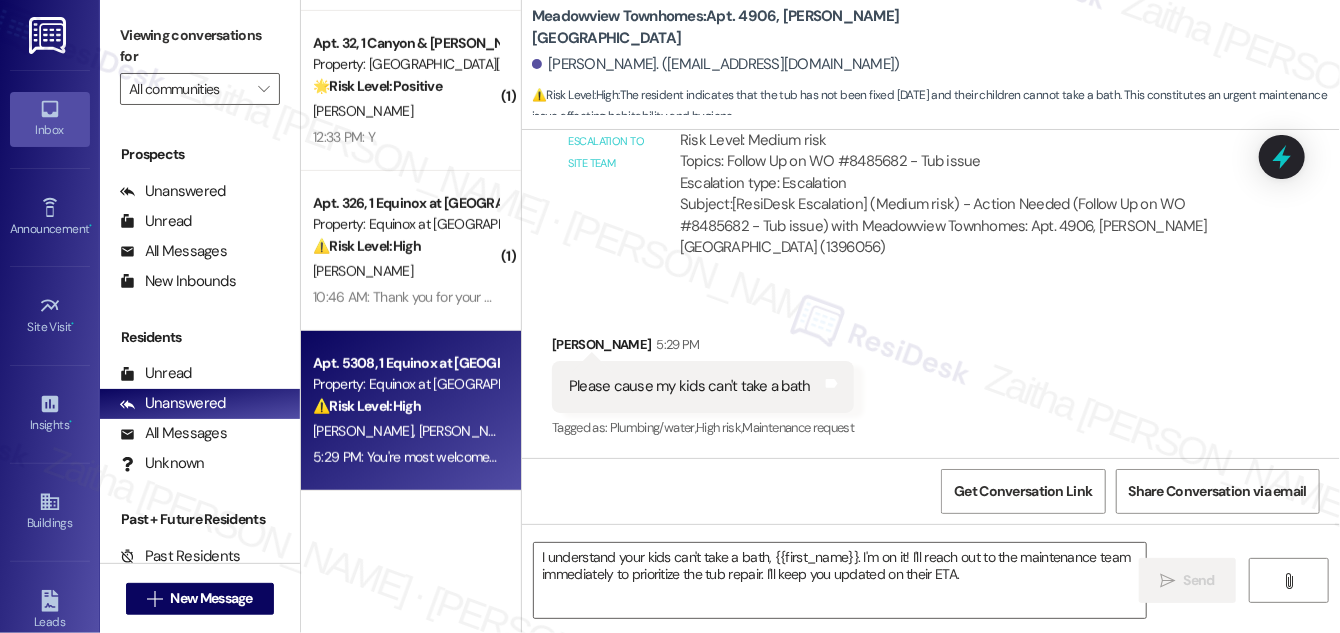 type on "Fetching suggested responses. Please feel free to read through the conversation in the meantime." 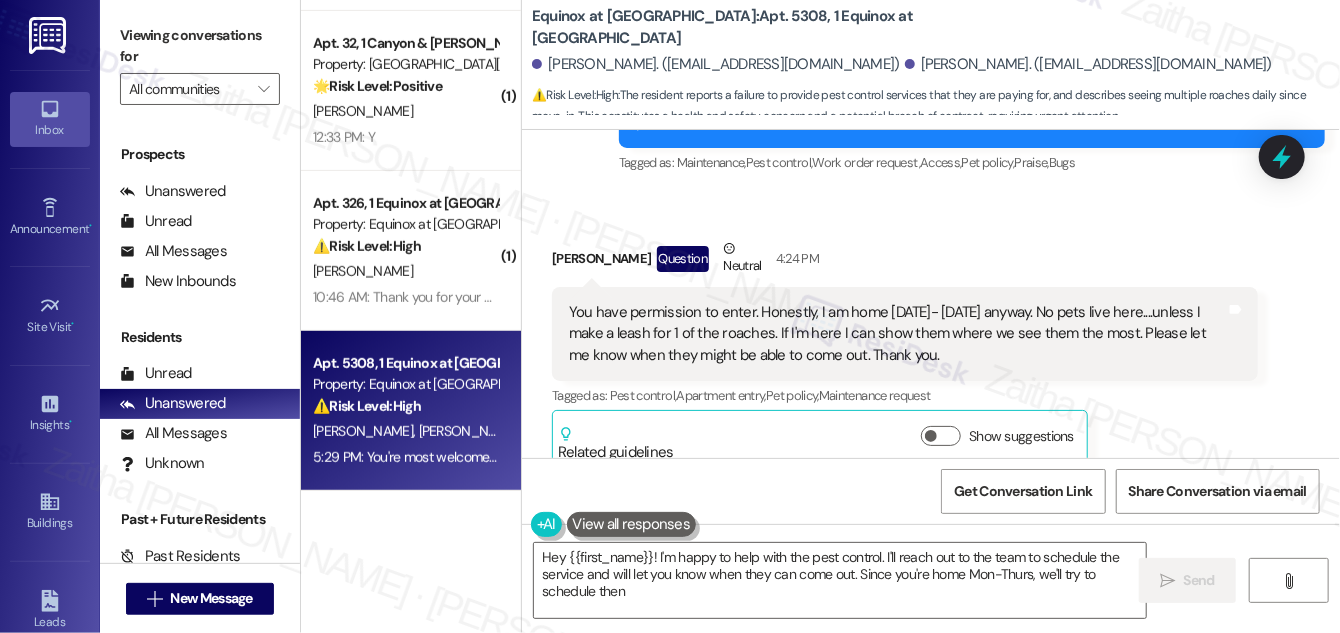type on "Hey {{first_name}}! I'm happy to help with the pest control. I'll reach out to the team to schedule the service and will let you know when they can come out. Since you're home Mon-Thurs, we'll try to schedule then!" 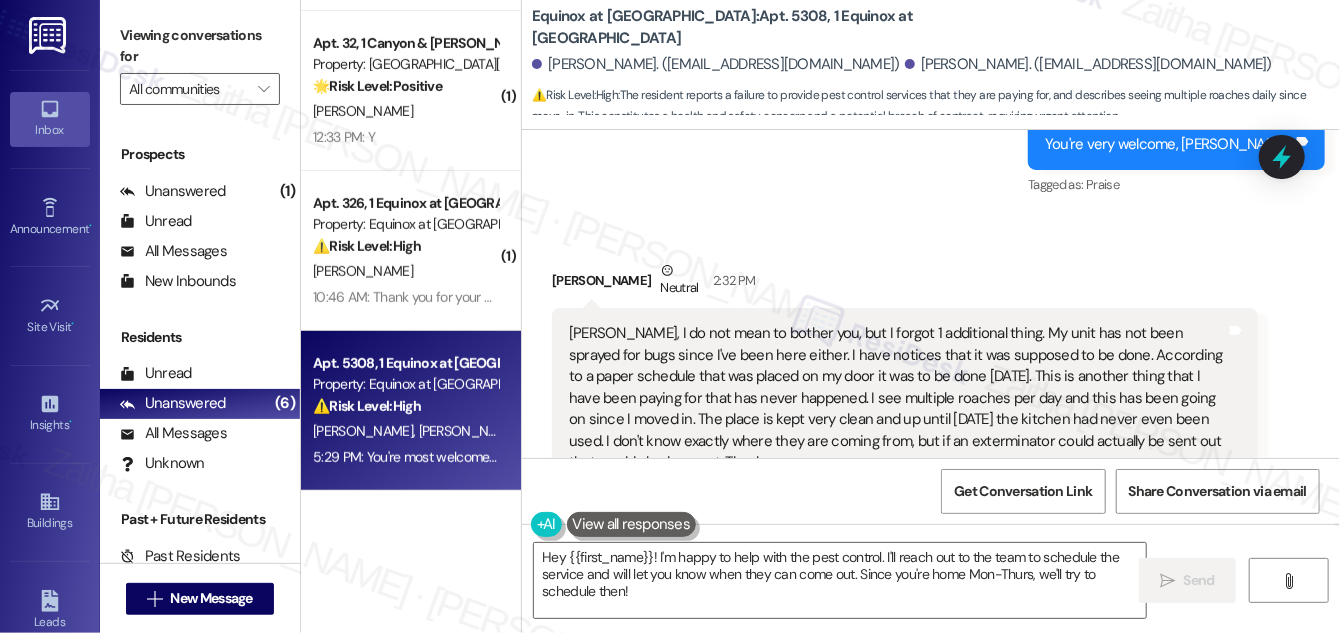 scroll, scrollTop: 4869, scrollLeft: 0, axis: vertical 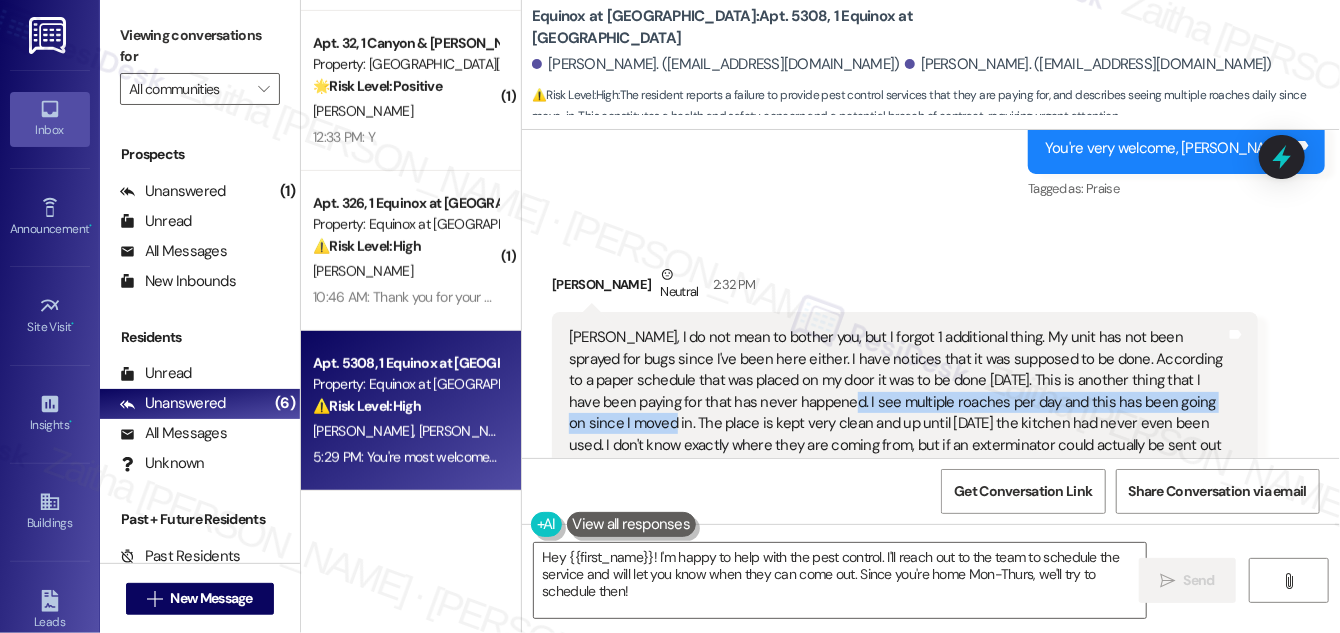 drag, startPoint x: 801, startPoint y: 356, endPoint x: 632, endPoint y: 378, distance: 170.42593 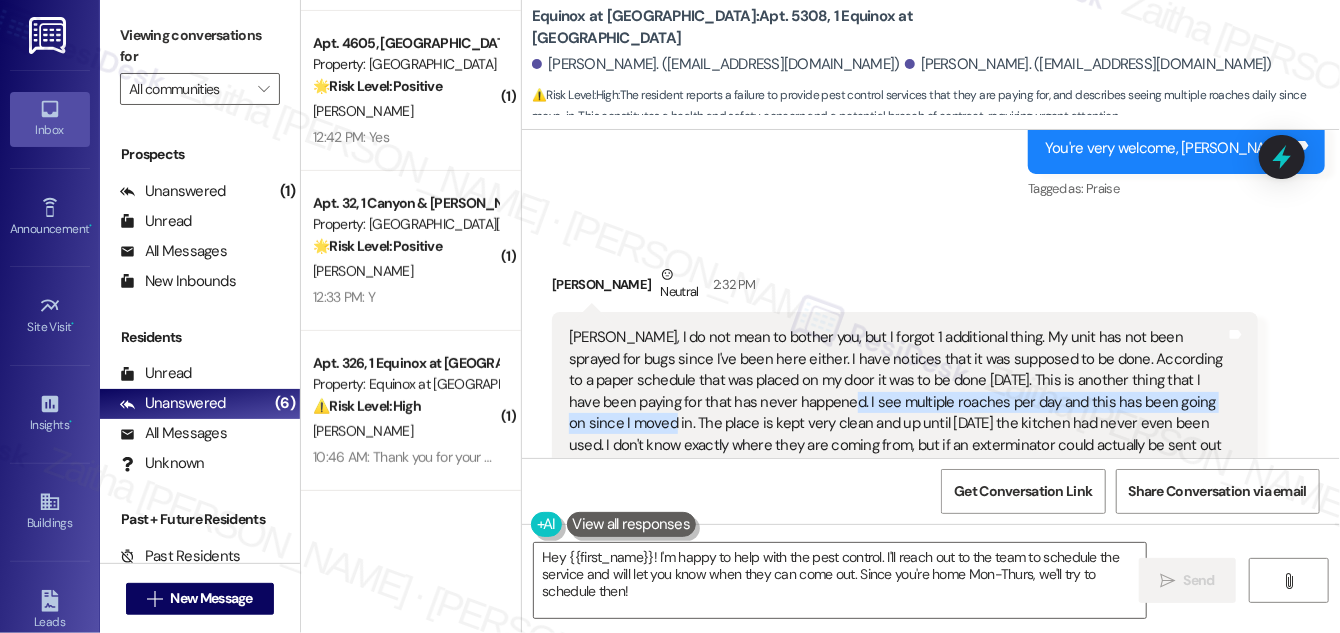 scroll, scrollTop: 309, scrollLeft: 0, axis: vertical 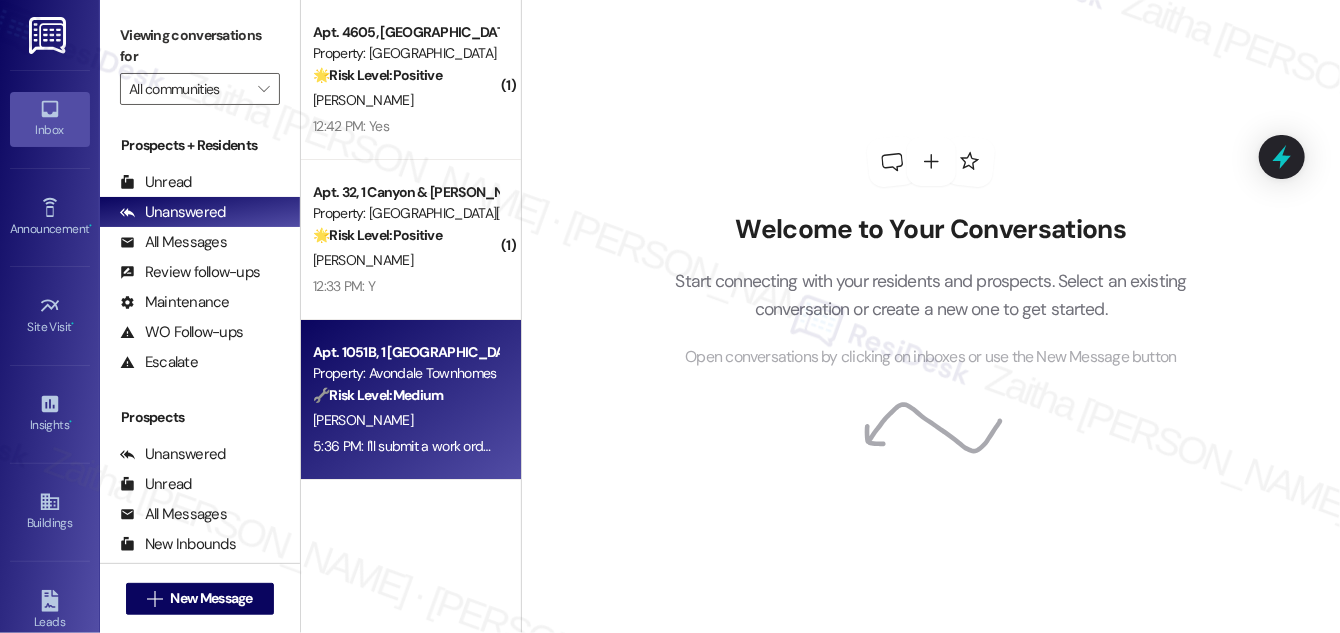 click on "T. Syms" at bounding box center (405, 420) 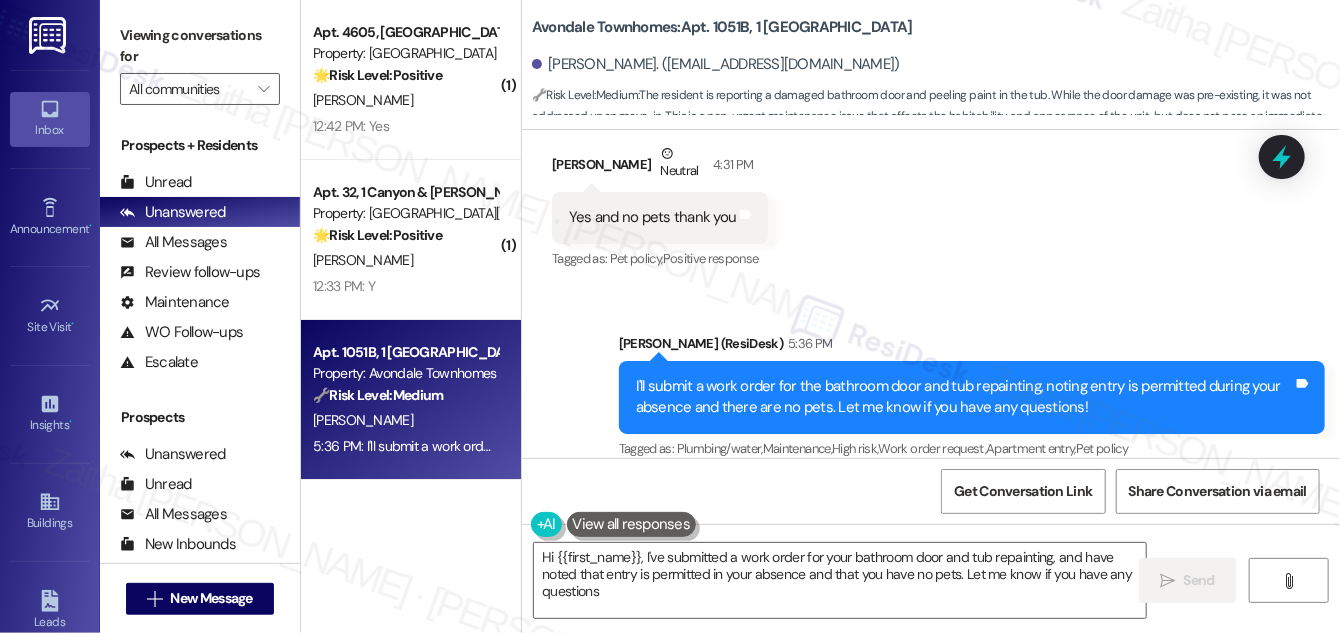 type on "Hi {{first_name}}, I've submitted a work order for your bathroom door and tub repainting, and have noted that entry is permitted in your absence and that you have no pets. Let me know if you have any questions!" 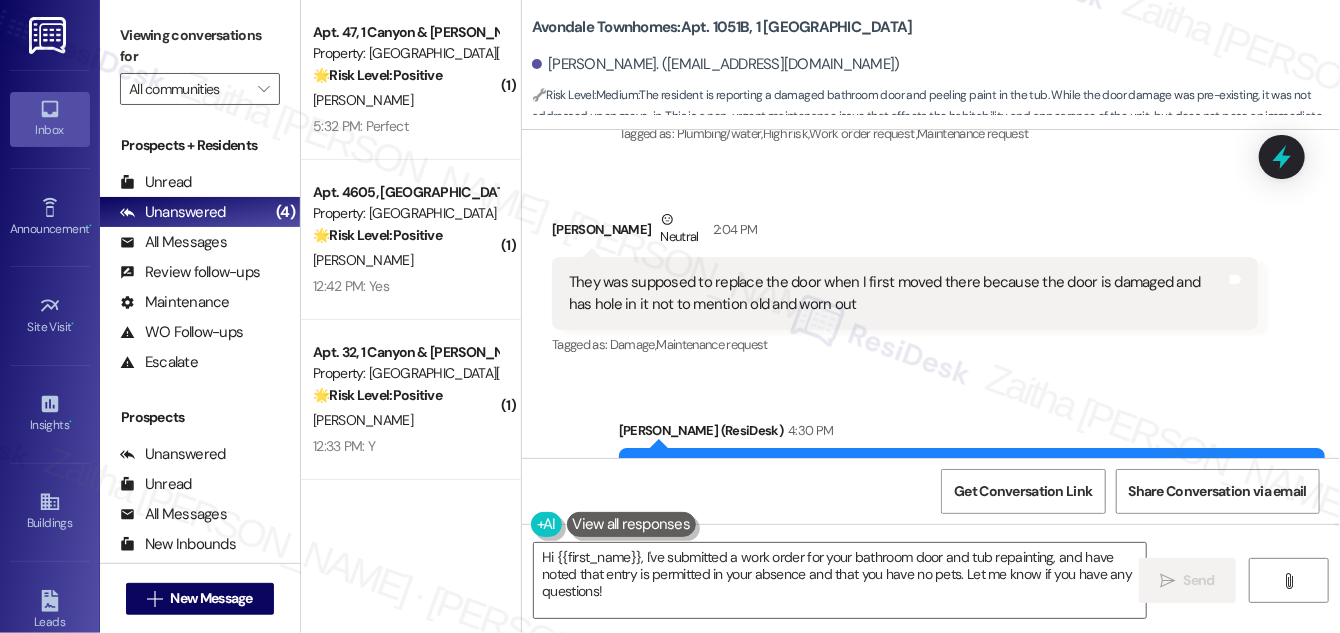 scroll, scrollTop: 22205, scrollLeft: 0, axis: vertical 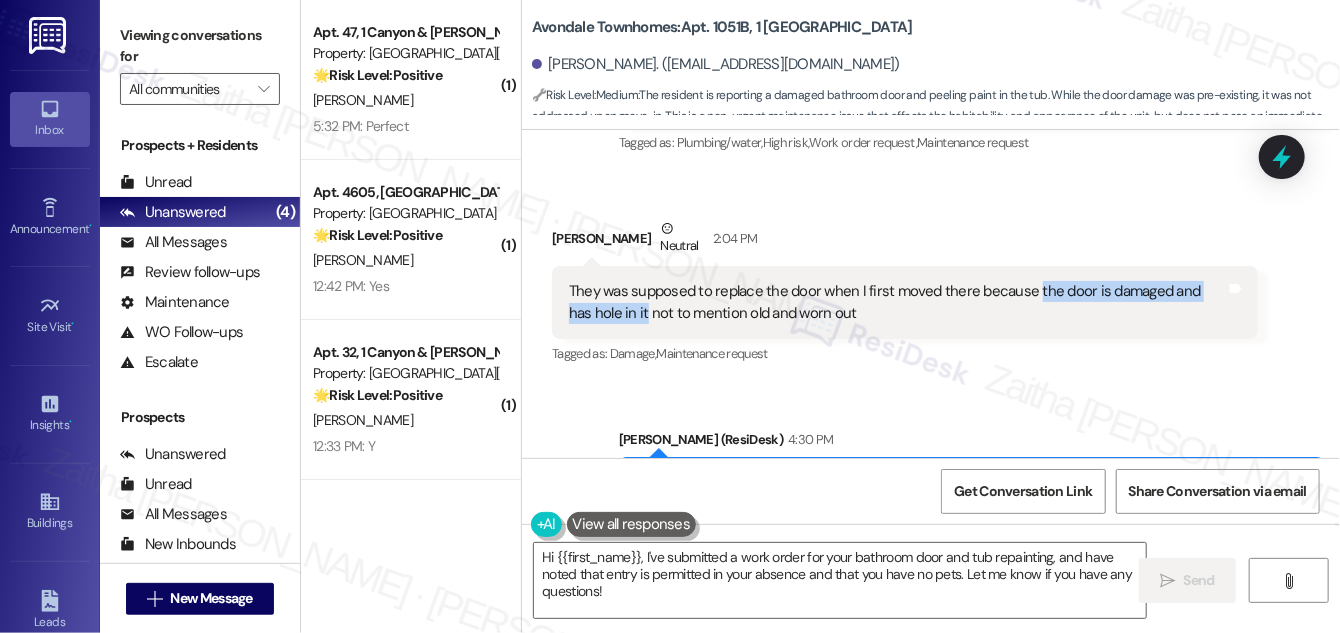 drag, startPoint x: 1032, startPoint y: 268, endPoint x: 620, endPoint y: 297, distance: 413.01938 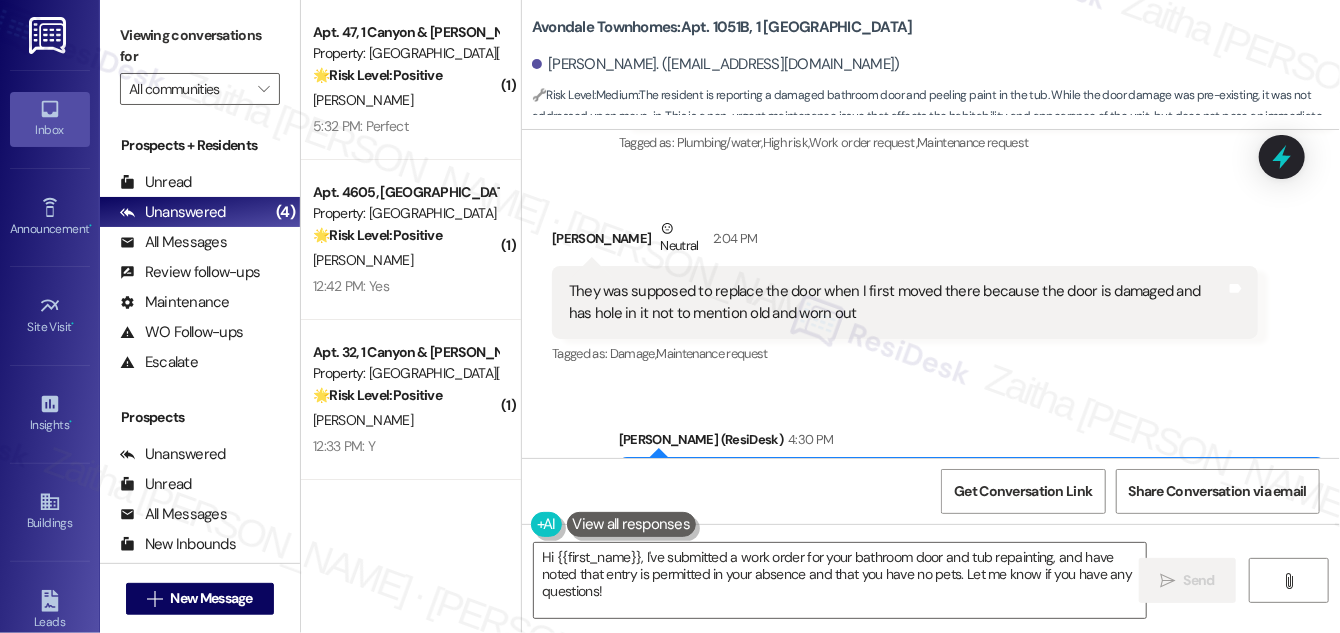 click on "Tenika Syms   Neutral 2:04 PM" at bounding box center [905, 242] 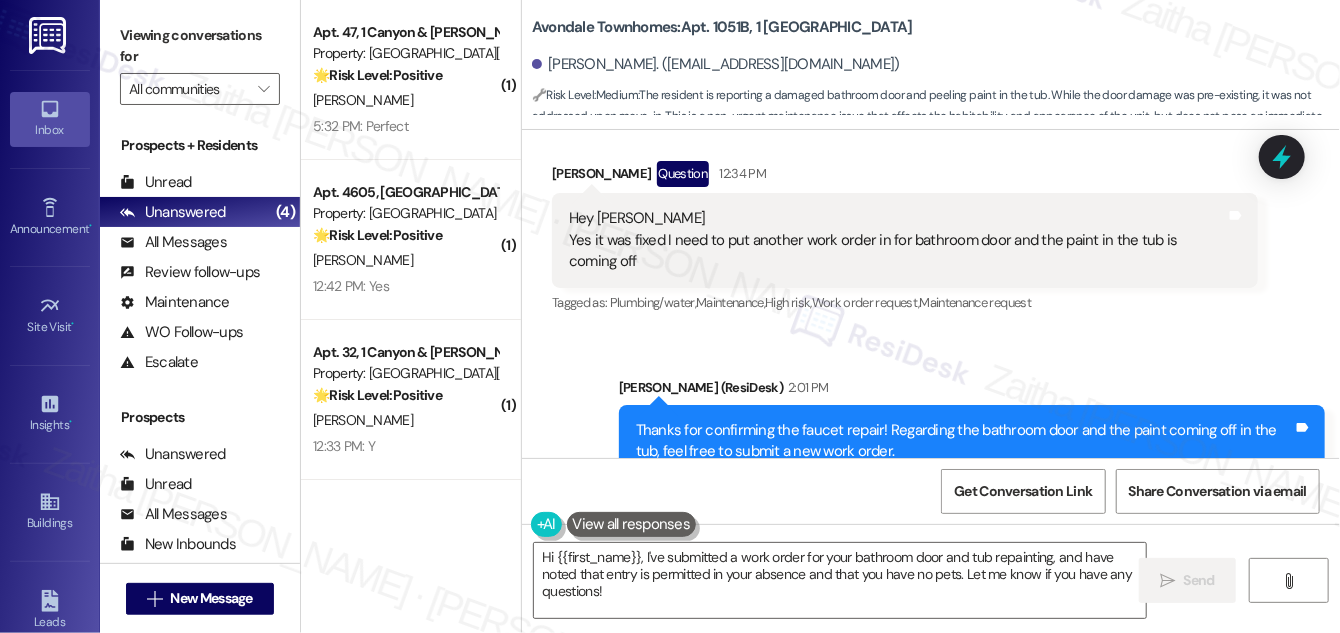 scroll, scrollTop: 21660, scrollLeft: 0, axis: vertical 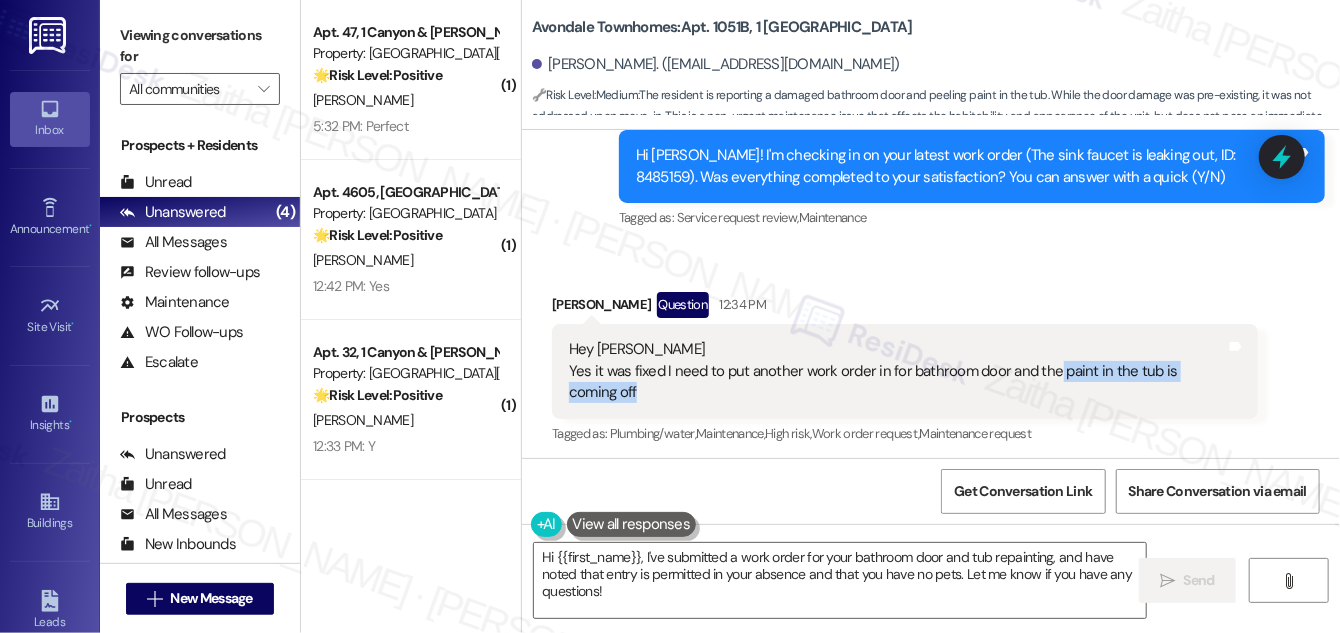 drag, startPoint x: 1048, startPoint y: 348, endPoint x: 1063, endPoint y: 369, distance: 25.806976 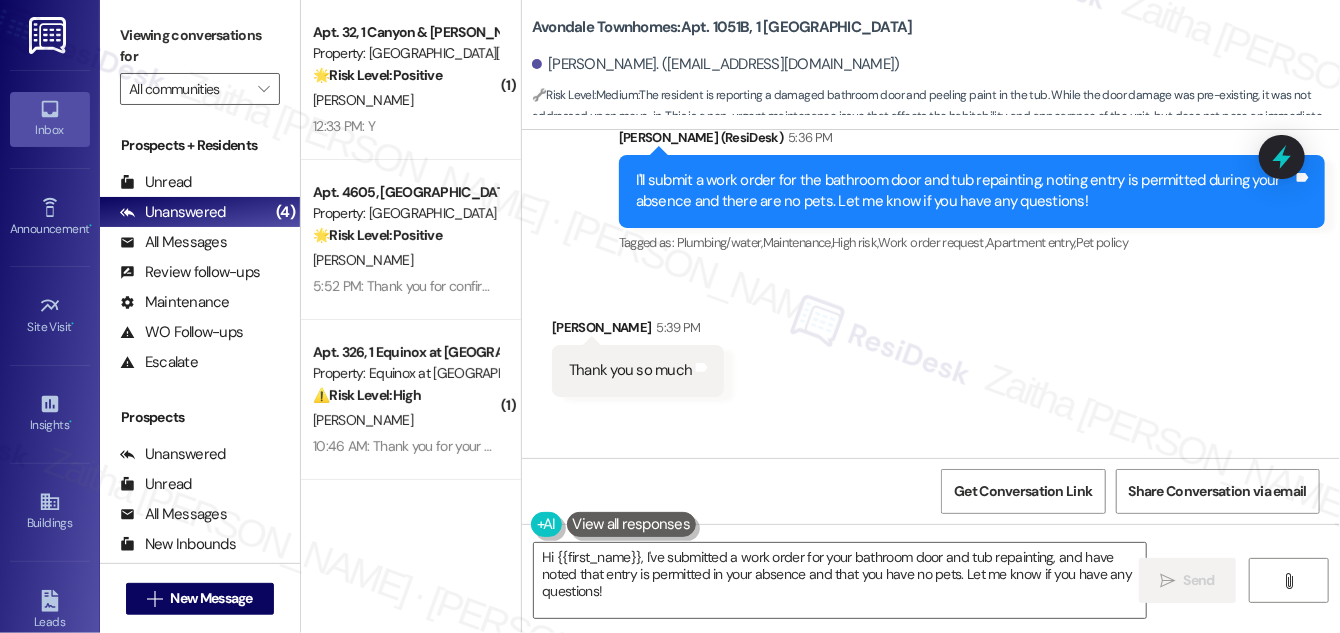 scroll, scrollTop: 22981, scrollLeft: 0, axis: vertical 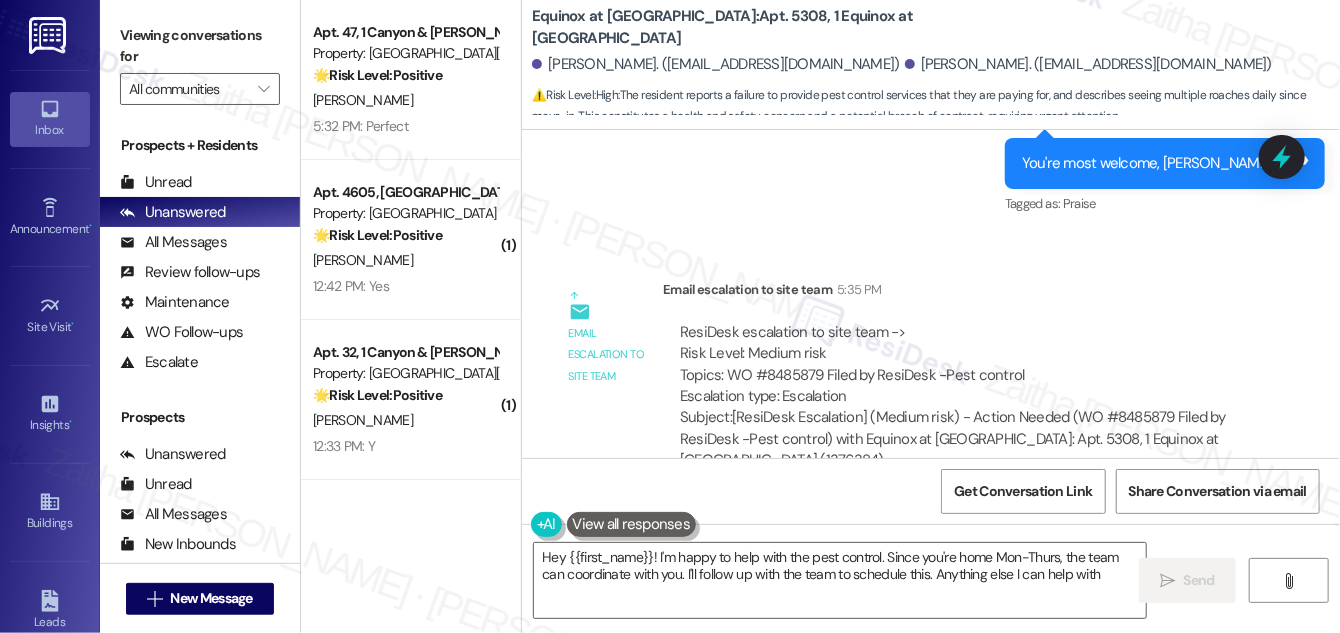 type on "Hey {{first_name}}! I'm happy to help with the pest control. Since you're home Mon-Thurs, the team can coordinate with you. I'll follow up with the team to schedule this. Anything else I can help with?" 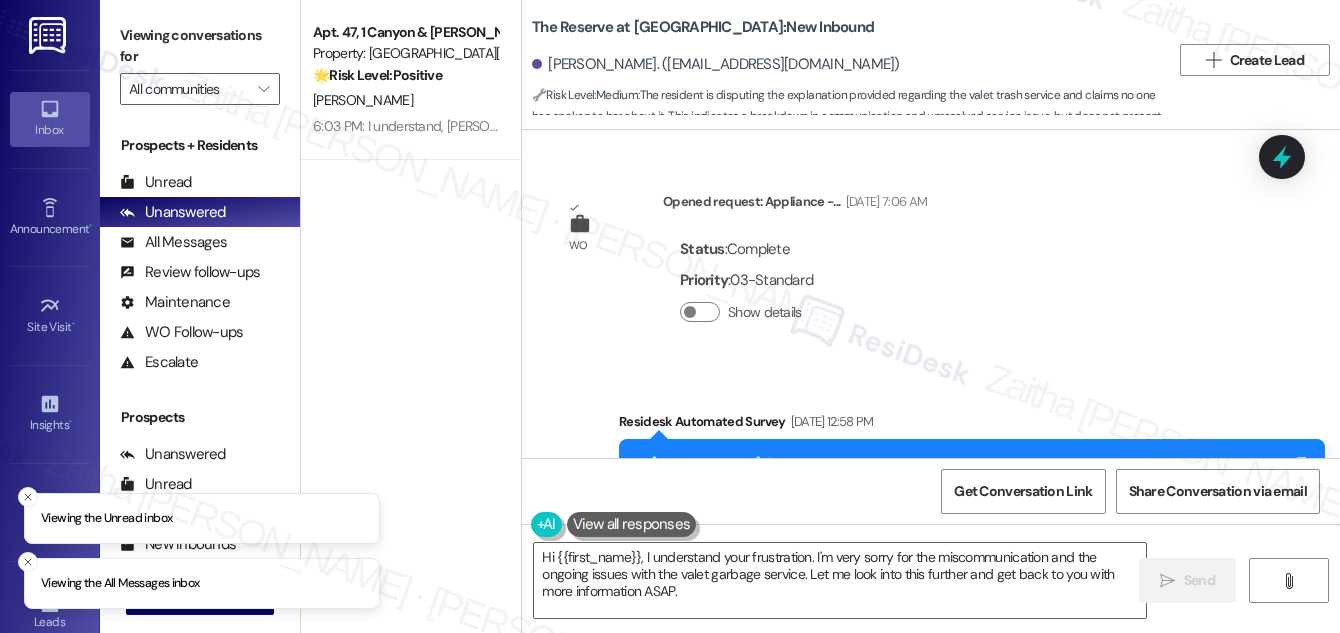 scroll, scrollTop: 0, scrollLeft: 0, axis: both 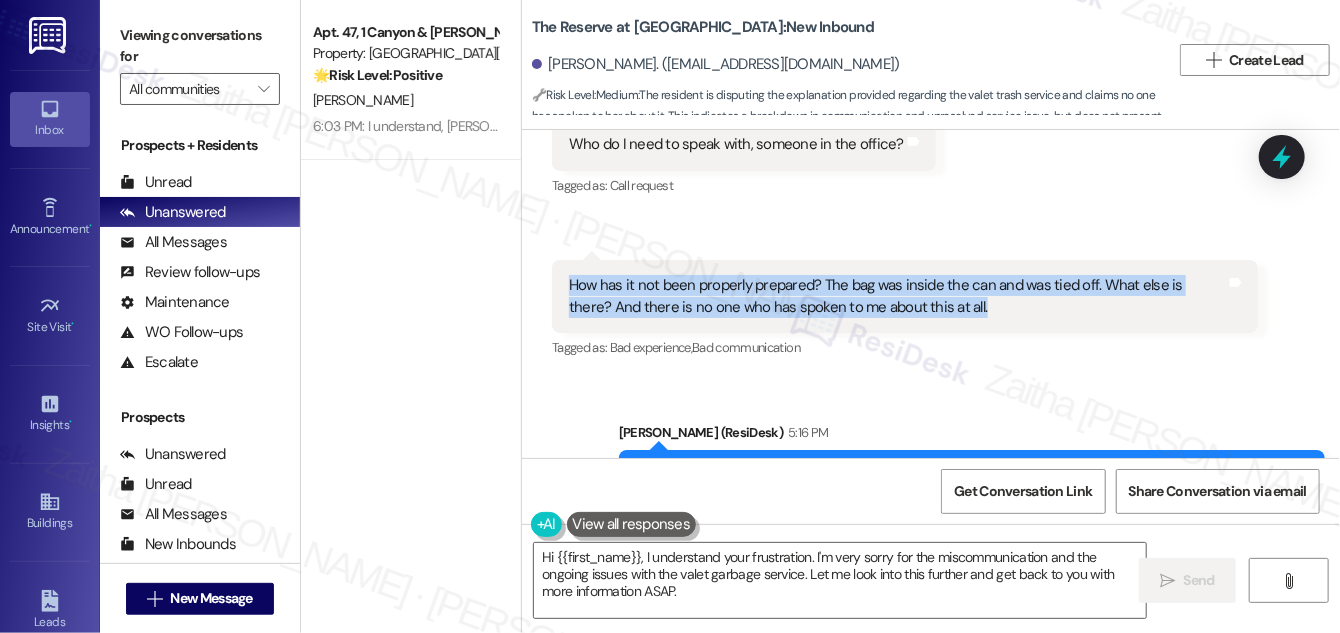 drag, startPoint x: 565, startPoint y: 230, endPoint x: 976, endPoint y: 276, distance: 413.5662 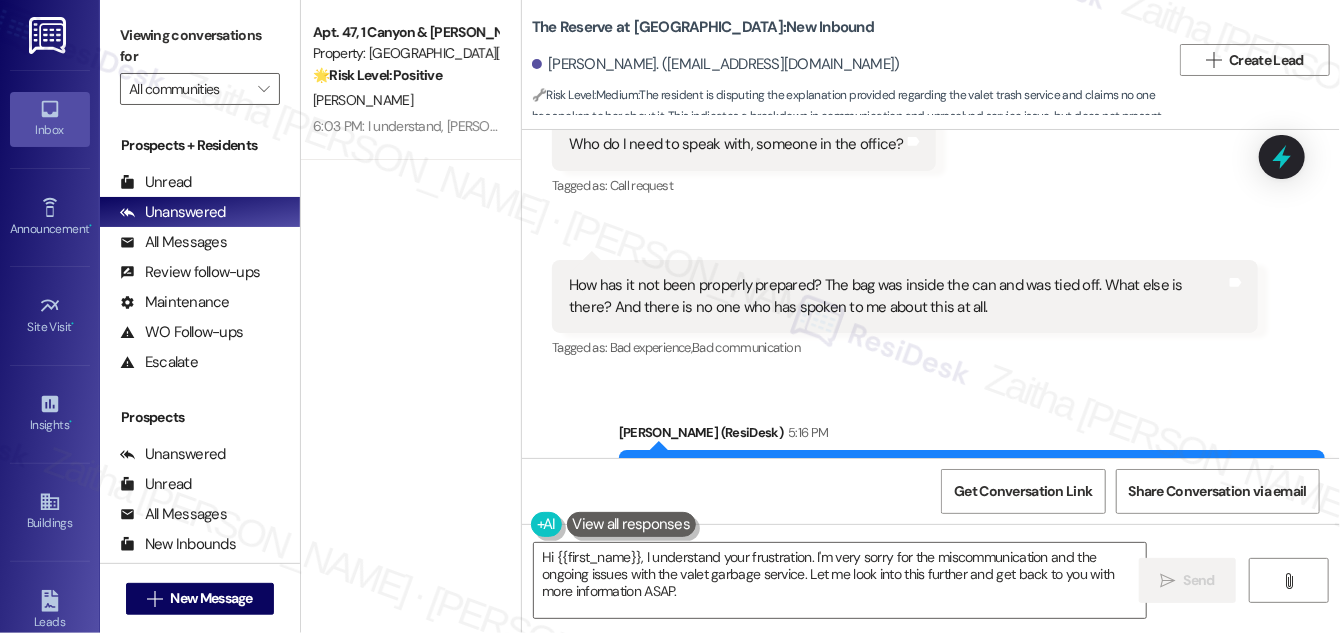 click on "Sent via SMS Sarah   (ResiDesk) 5:16 PM I’m sorry for any confusion, and I truly appreciate you bringing this to our attention. I understand your concern and will check in with the site team again to get clarification. I’ll follow up with you as soon as I have more information. Tags and notes Tagged as:   Safety & security ,  Click to highlight conversations about Safety & security Praise Click to highlight conversations about Praise" at bounding box center (931, 483) 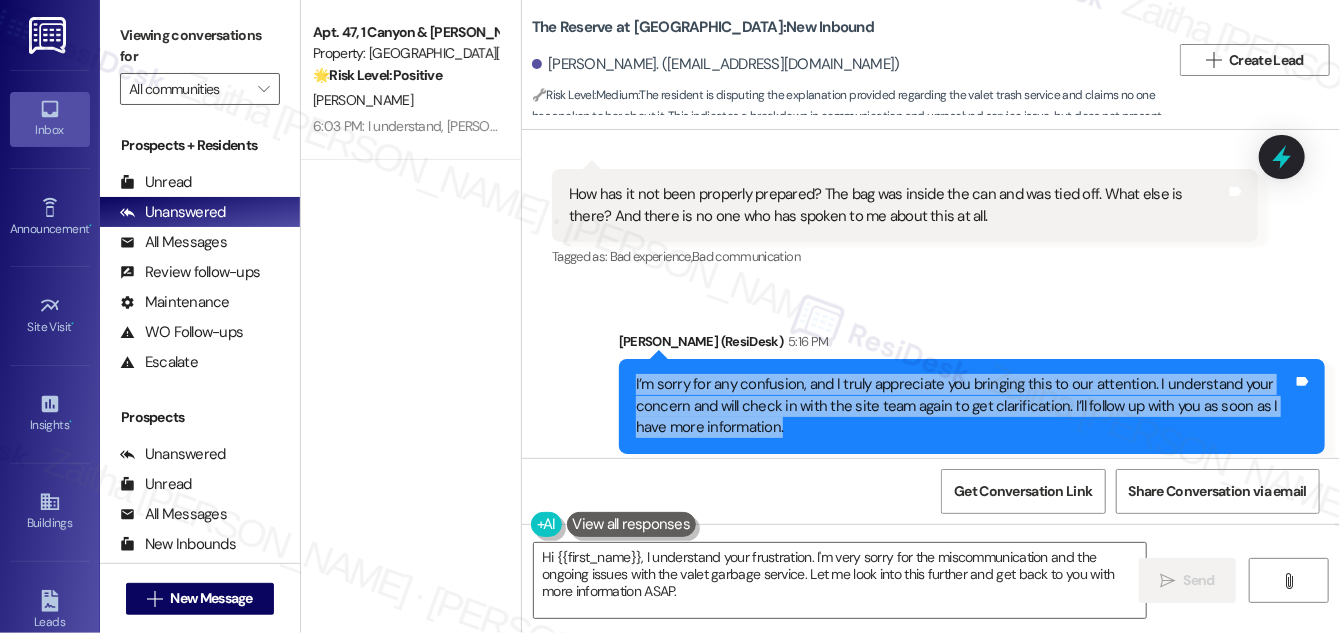 drag, startPoint x: 620, startPoint y: 337, endPoint x: 848, endPoint y: 396, distance: 235.51009 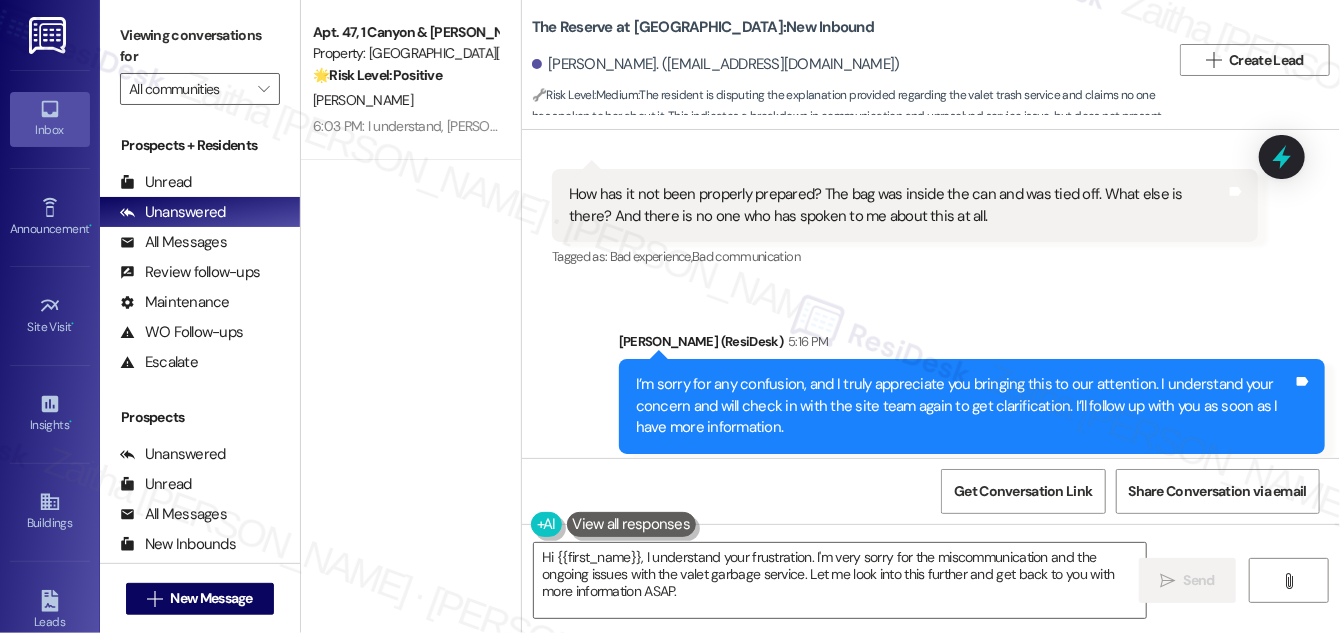 click on "Sent via SMS Sarah   (ResiDesk) 5:16 PM I’m sorry for any confusion, and I truly appreciate you bringing this to our attention. I understand your concern and will check in with the site team again to get clarification. I’ll follow up with you as soon as I have more information. Tags and notes Tagged as:   Safety & security ,  Click to highlight conversations about Safety & security Praise Click to highlight conversations about Praise" at bounding box center [931, 392] 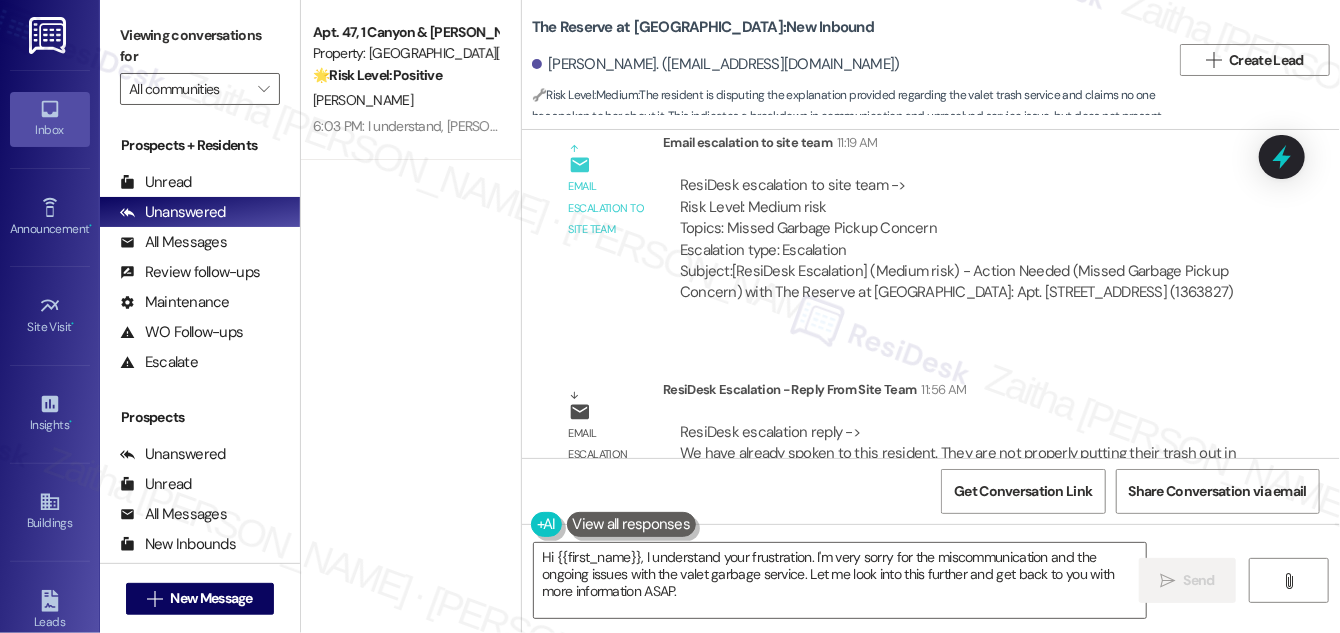 scroll, scrollTop: 8504, scrollLeft: 0, axis: vertical 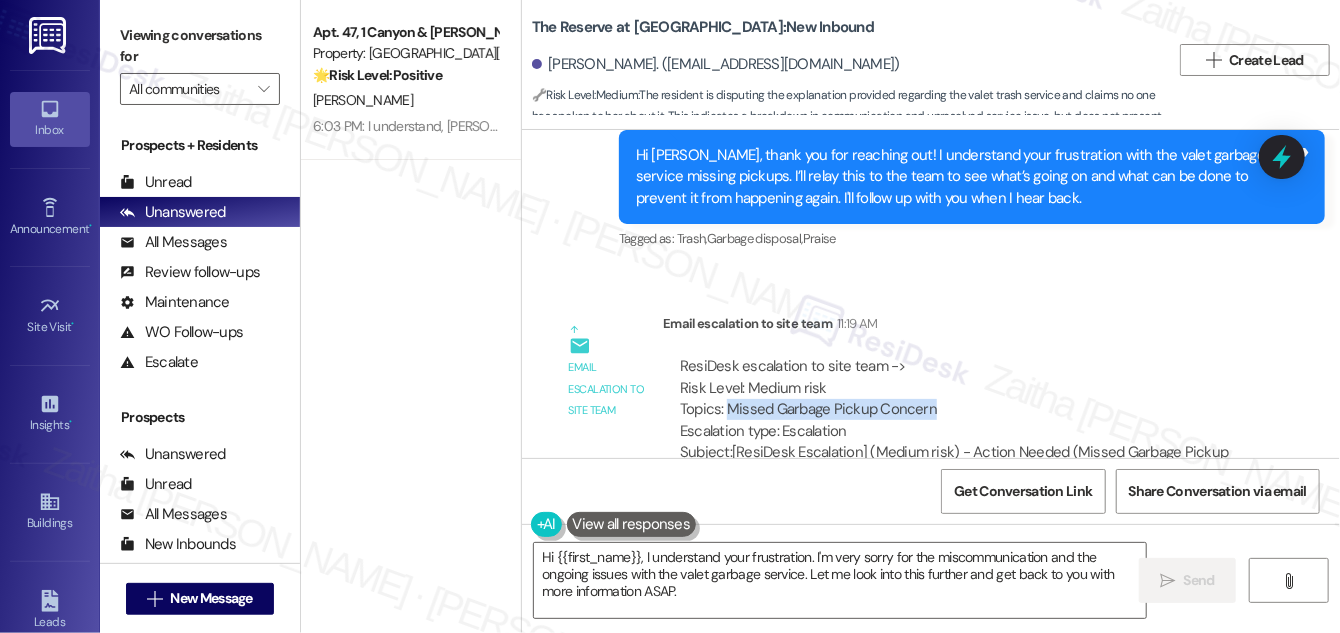 drag, startPoint x: 723, startPoint y: 370, endPoint x: 966, endPoint y: 368, distance: 243.00822 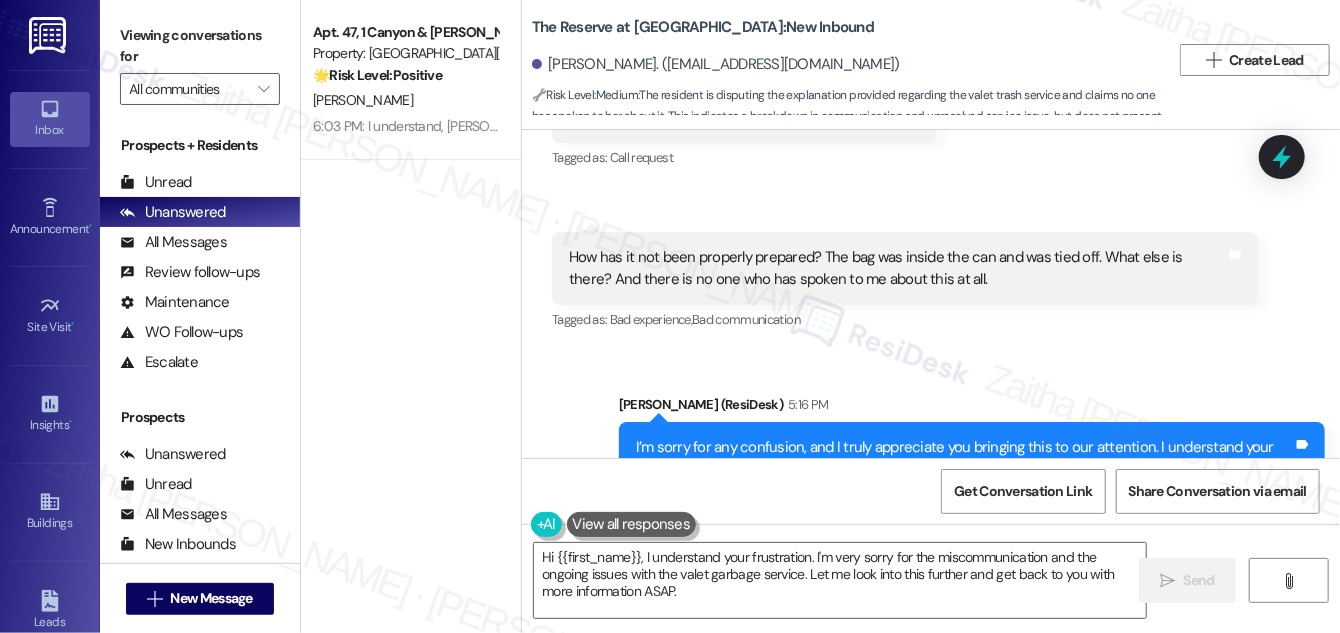 scroll, scrollTop: 9504, scrollLeft: 0, axis: vertical 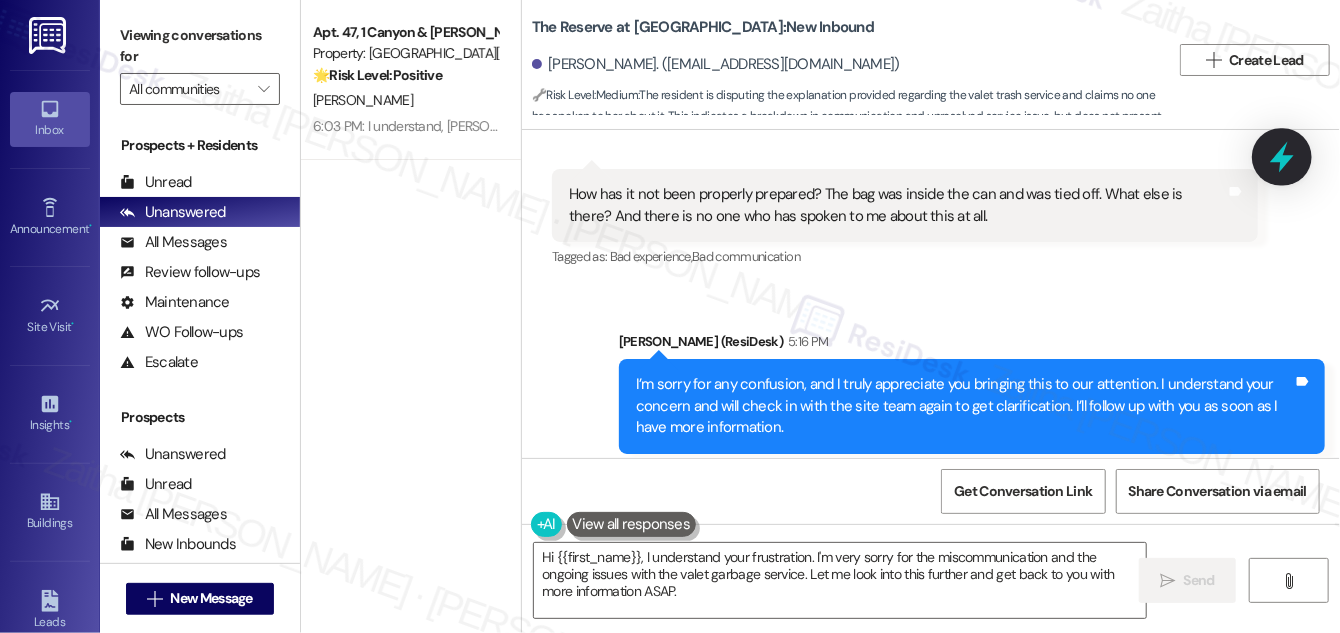 click 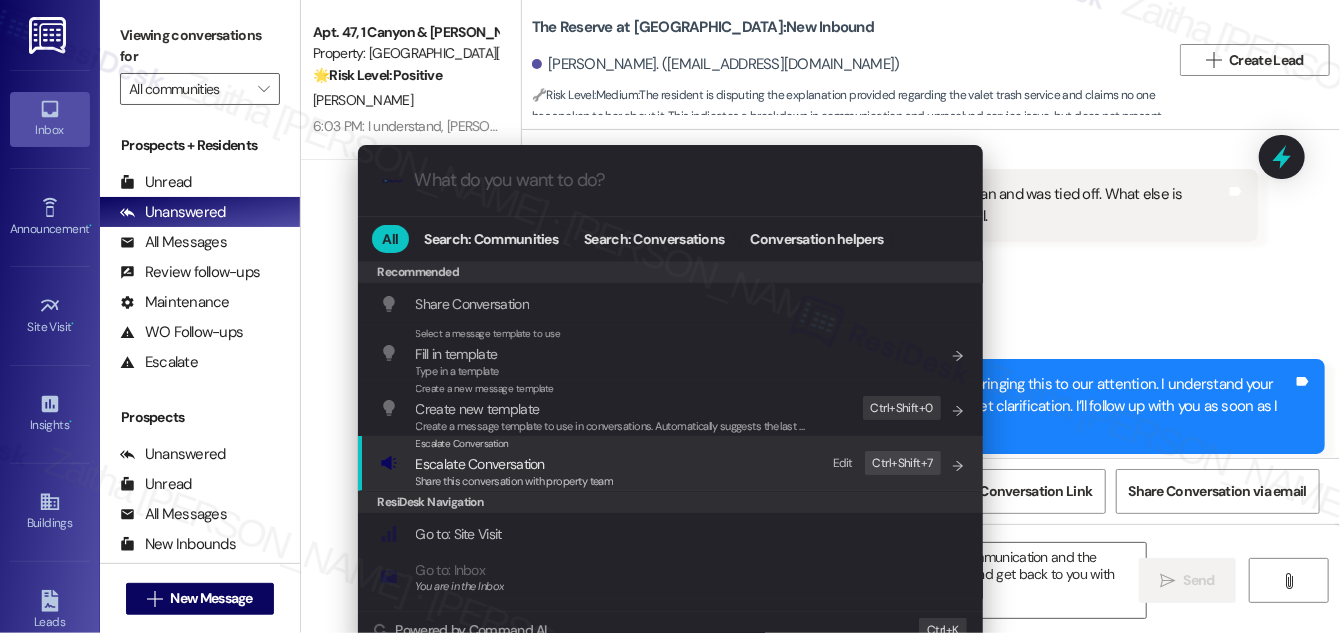 click on "Escalate Conversation" at bounding box center [480, 464] 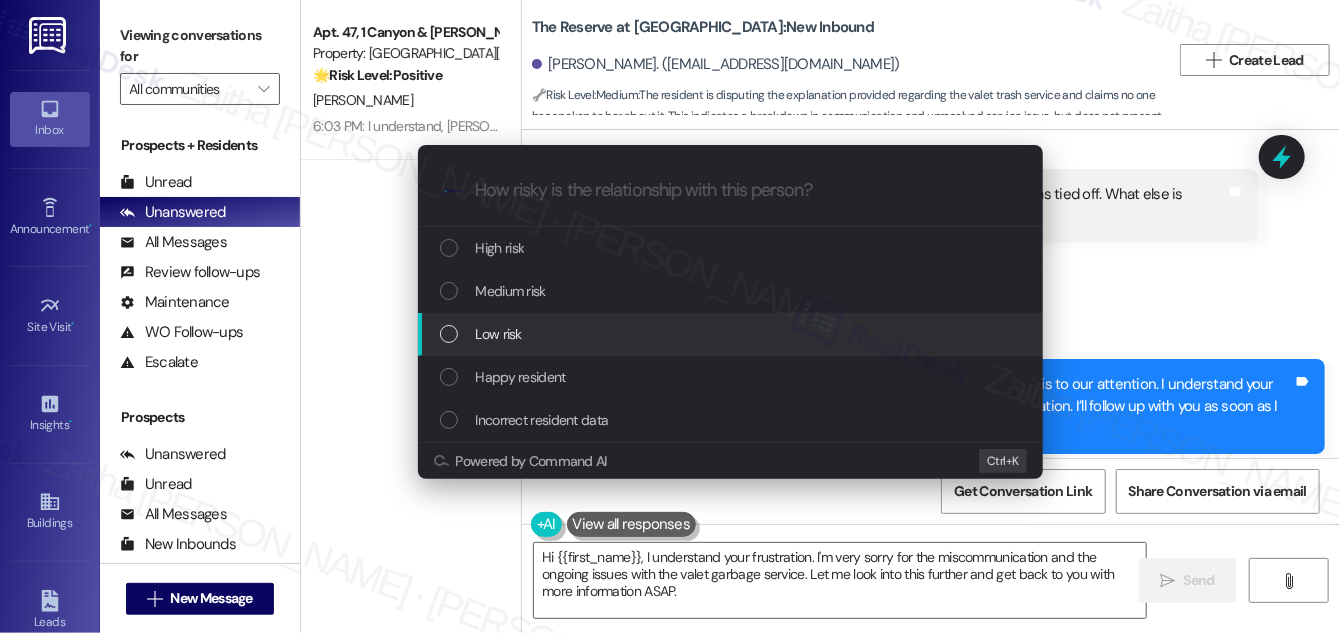 click on "Low risk" at bounding box center [732, 334] 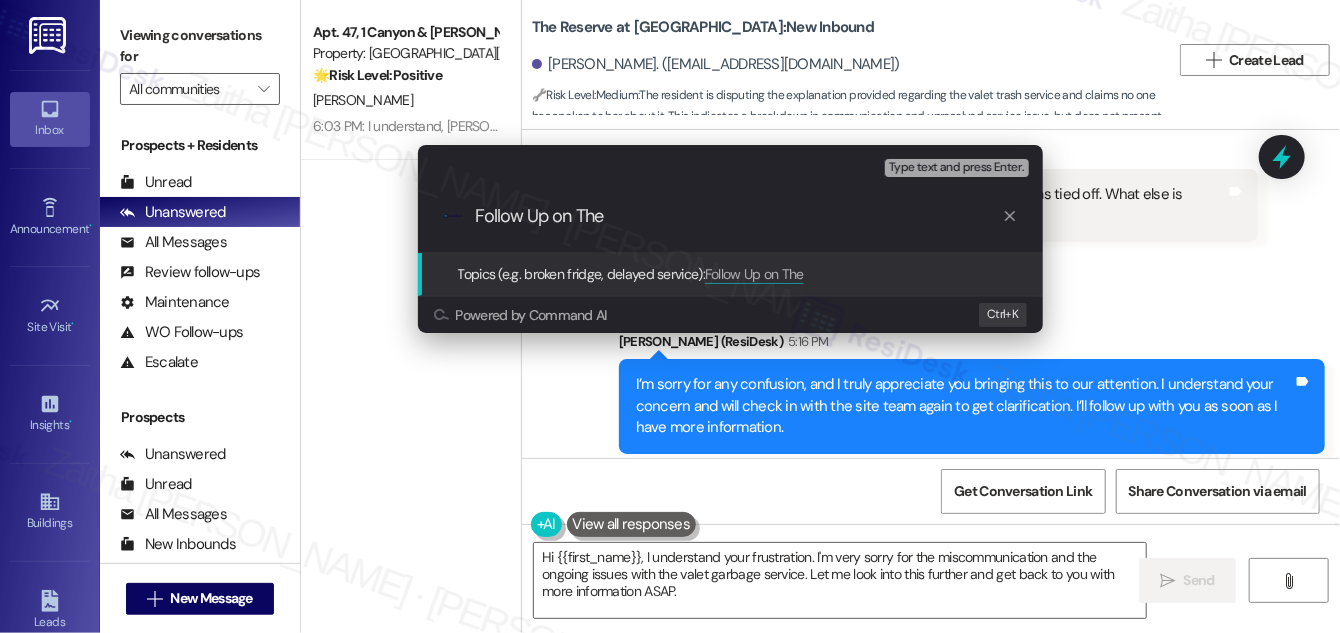 paste on "Missed Garbage Pickup Concern" 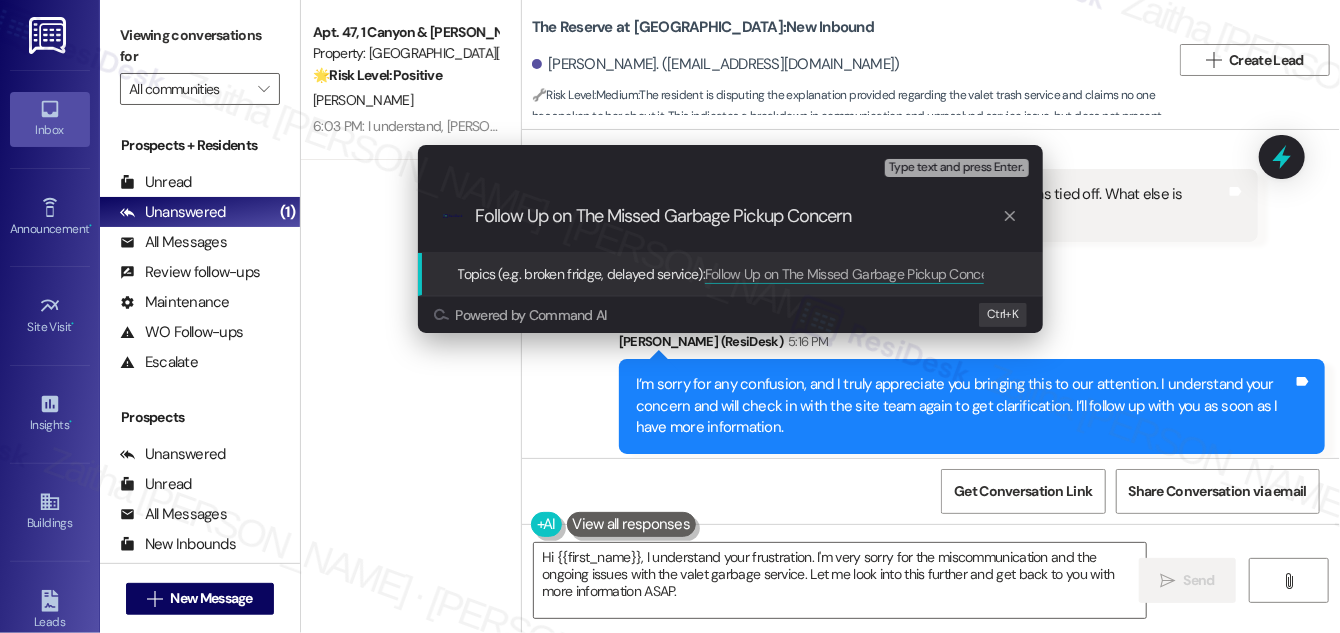 type 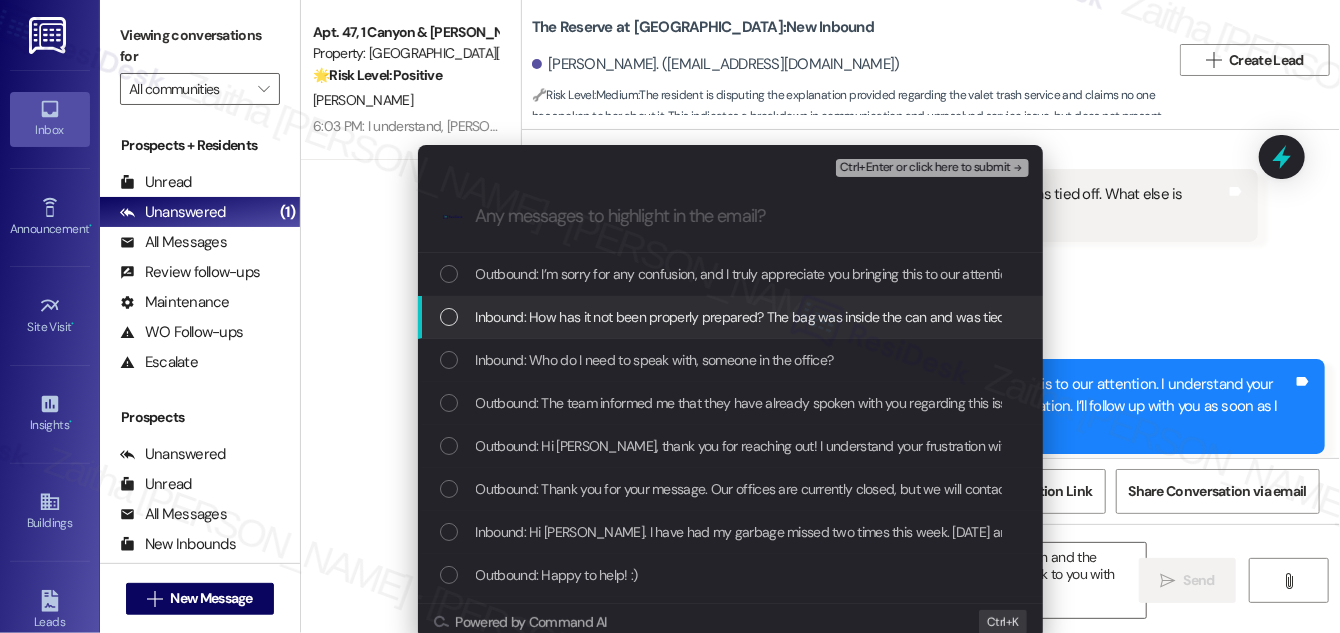 click at bounding box center (449, 317) 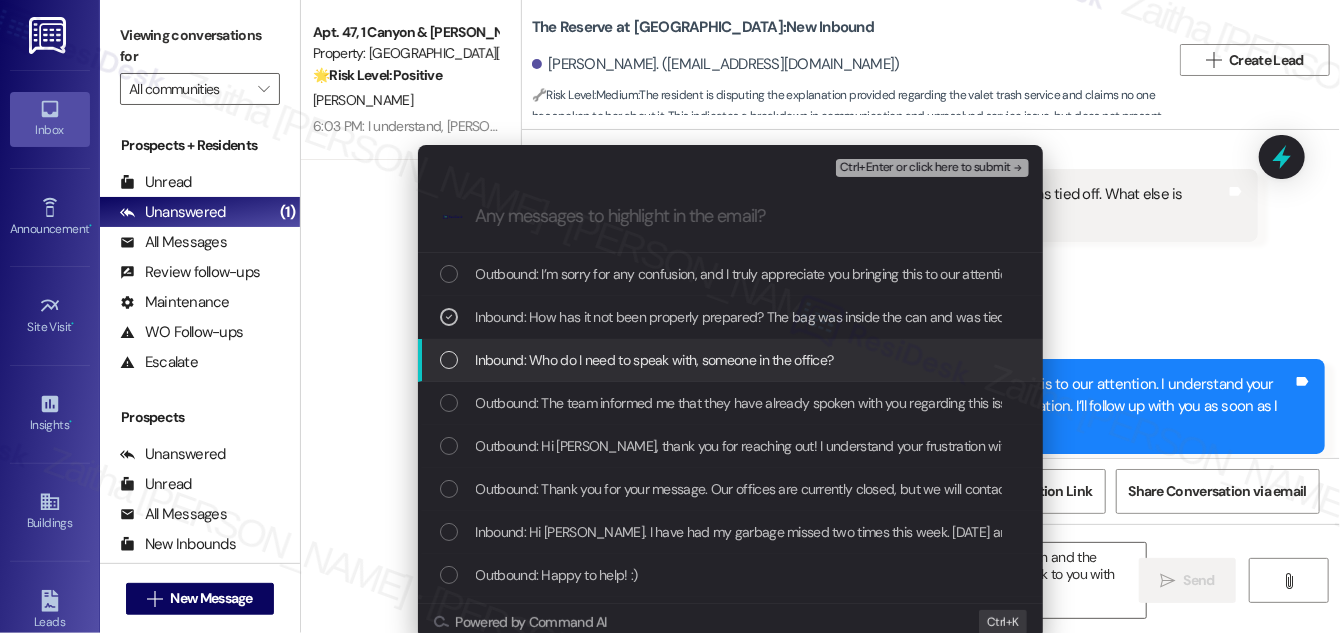 click at bounding box center [449, 360] 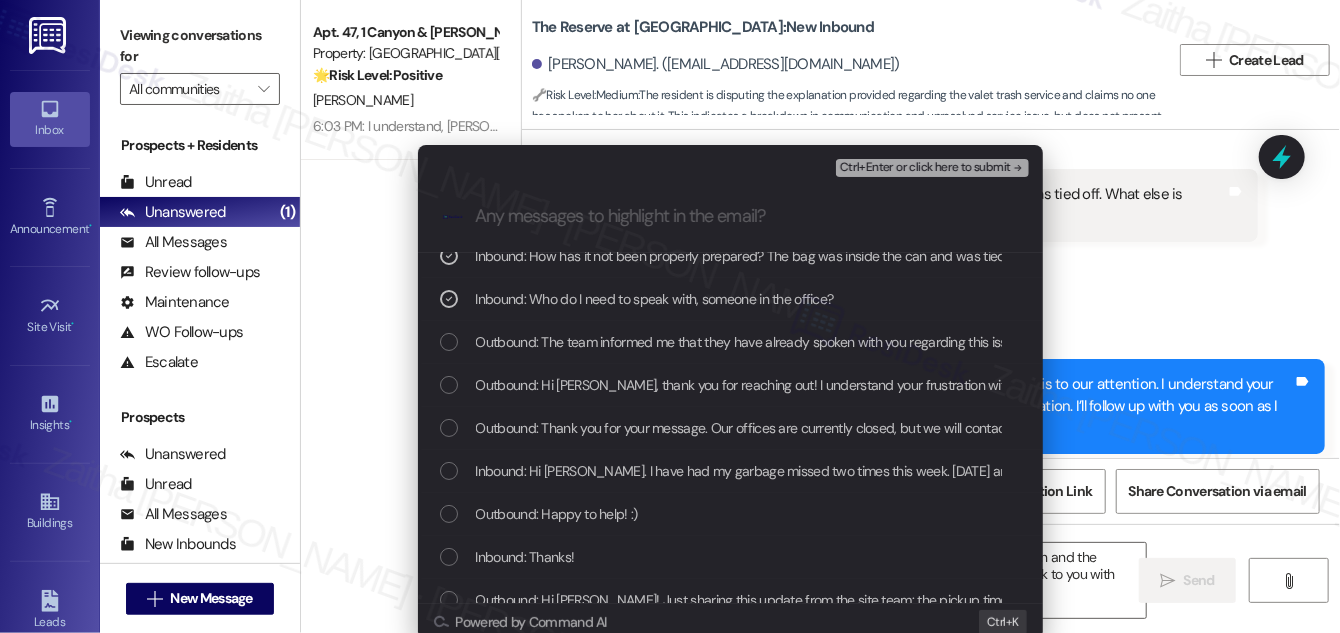 scroll, scrollTop: 90, scrollLeft: 0, axis: vertical 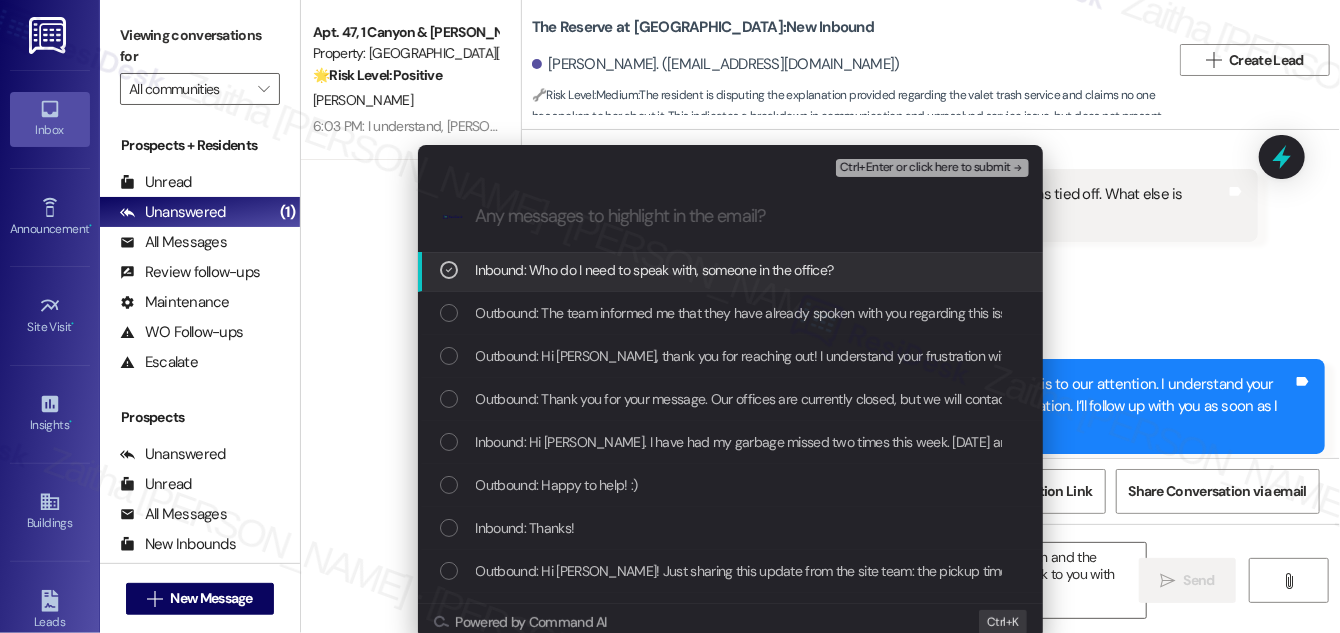 click on "Ctrl+Enter or click here to submit" at bounding box center [925, 168] 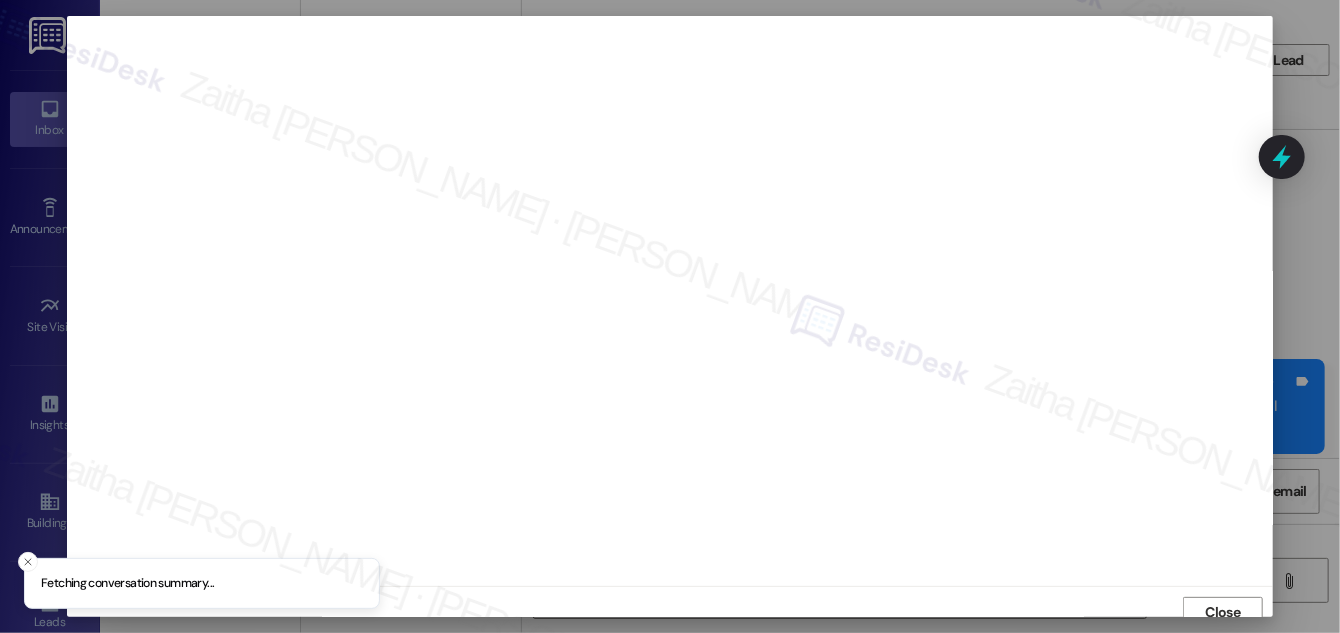 scroll, scrollTop: 11, scrollLeft: 0, axis: vertical 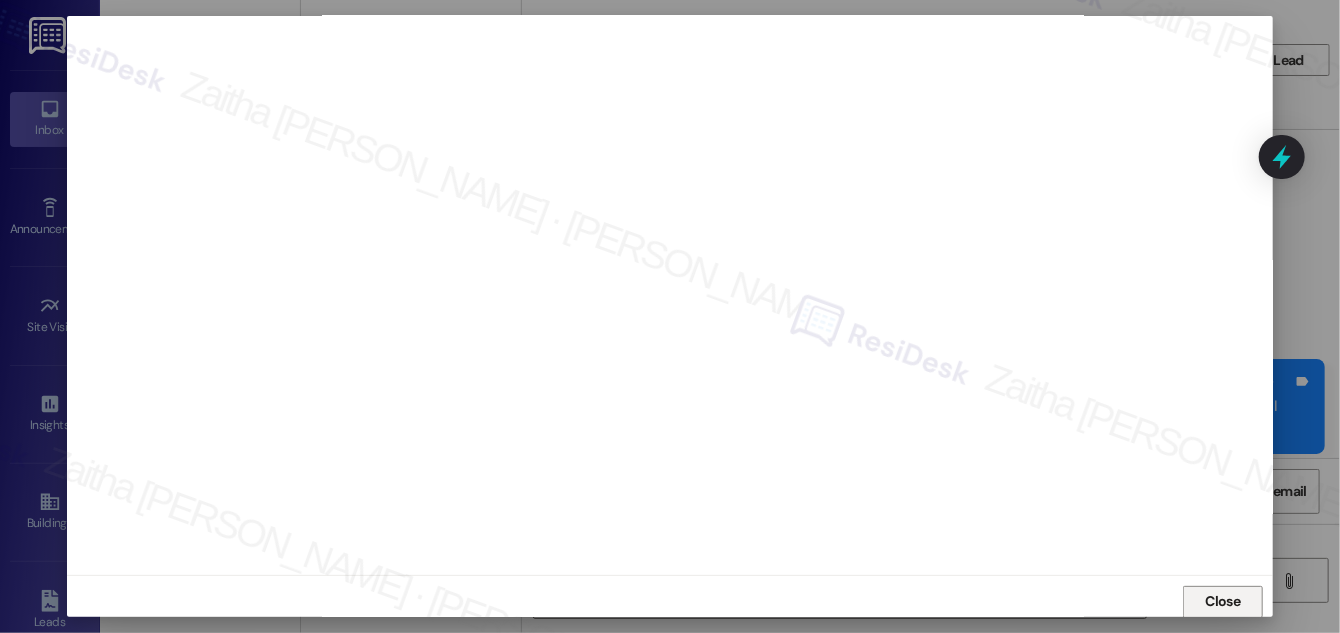click on "Close" at bounding box center (1223, 601) 